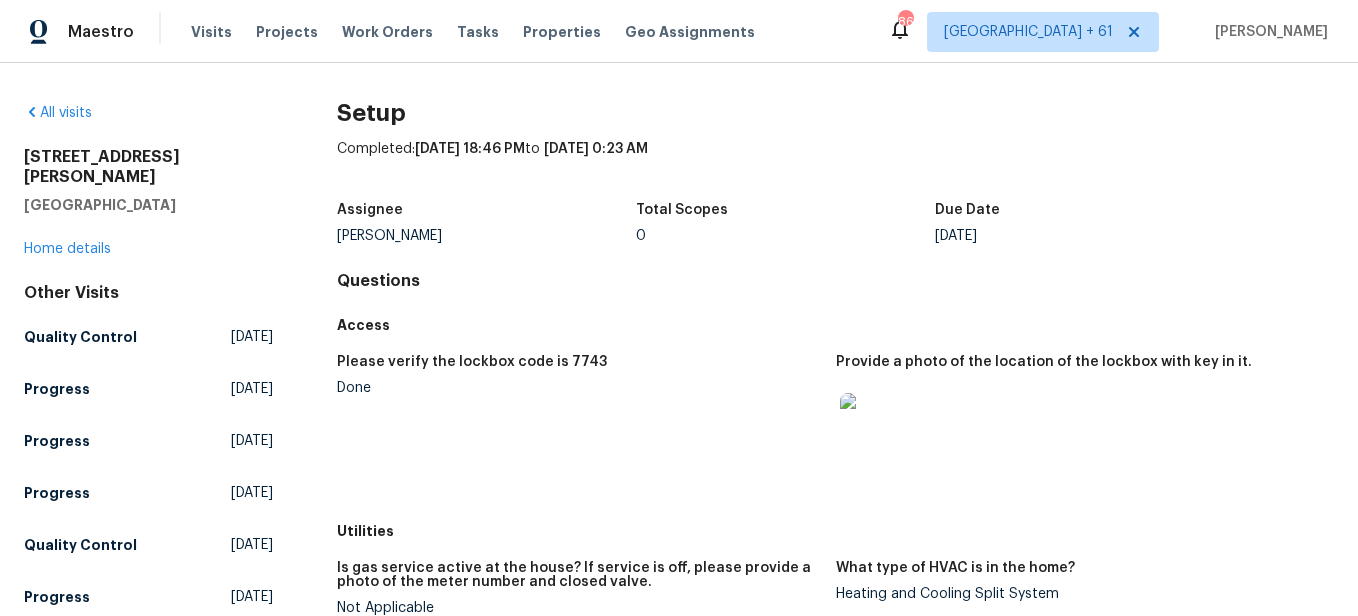 scroll, scrollTop: 0, scrollLeft: 0, axis: both 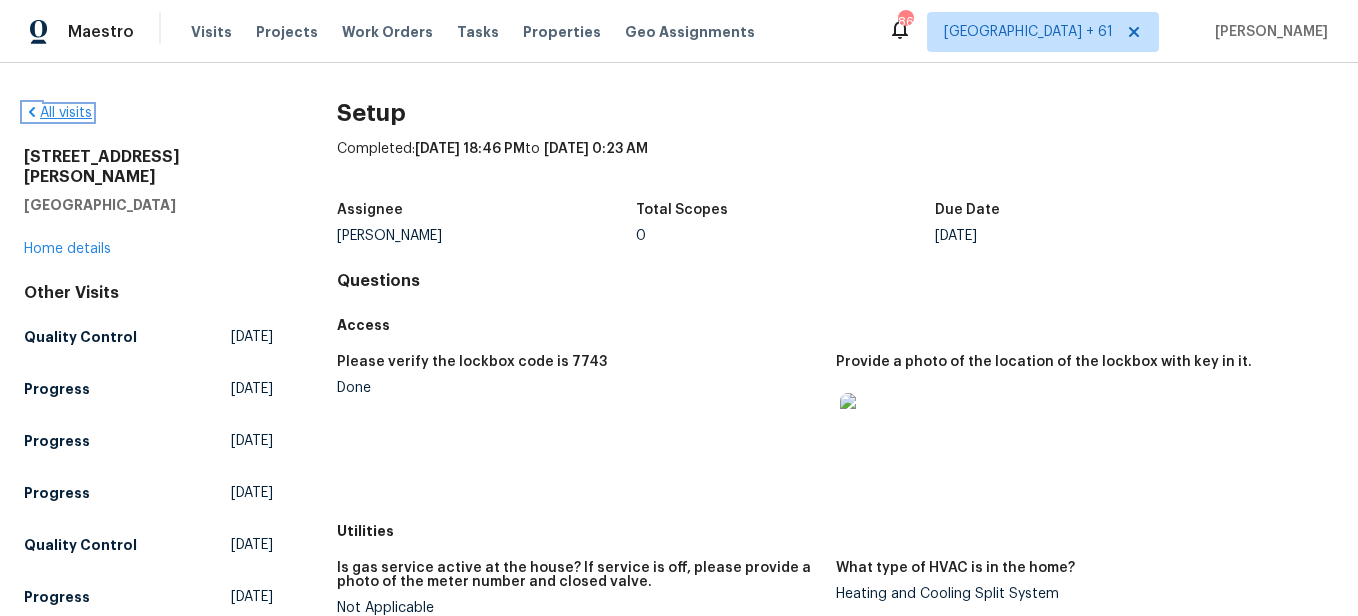 click on "All visits" at bounding box center (58, 113) 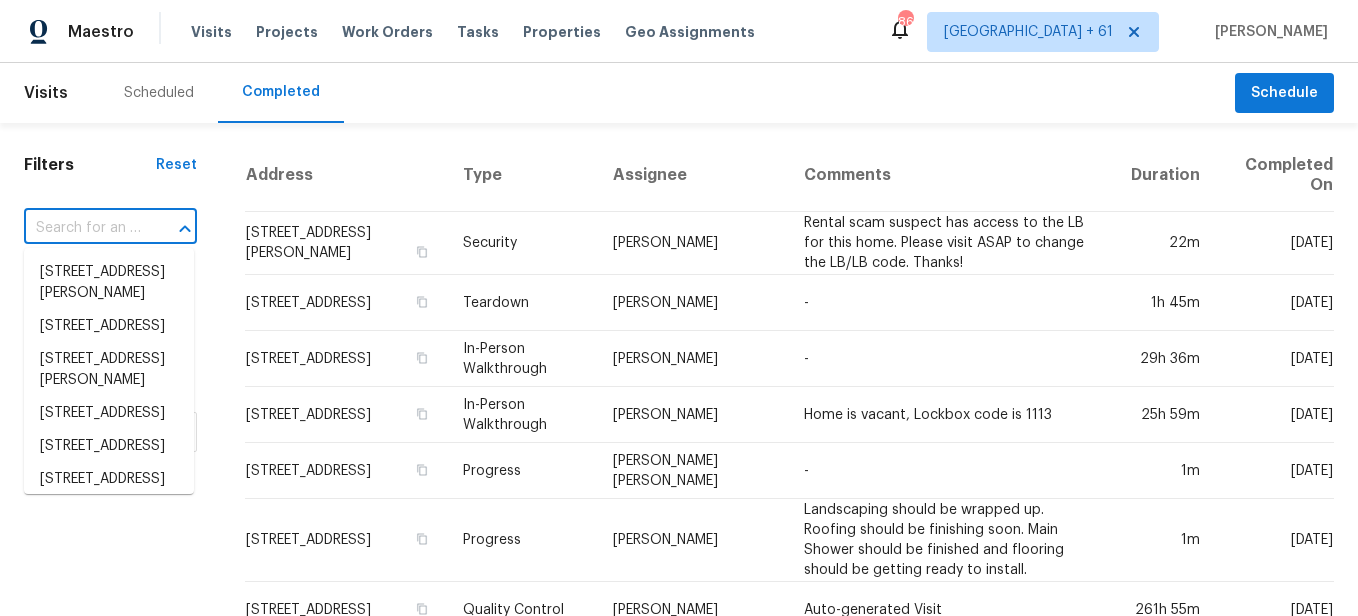 click at bounding box center (82, 228) 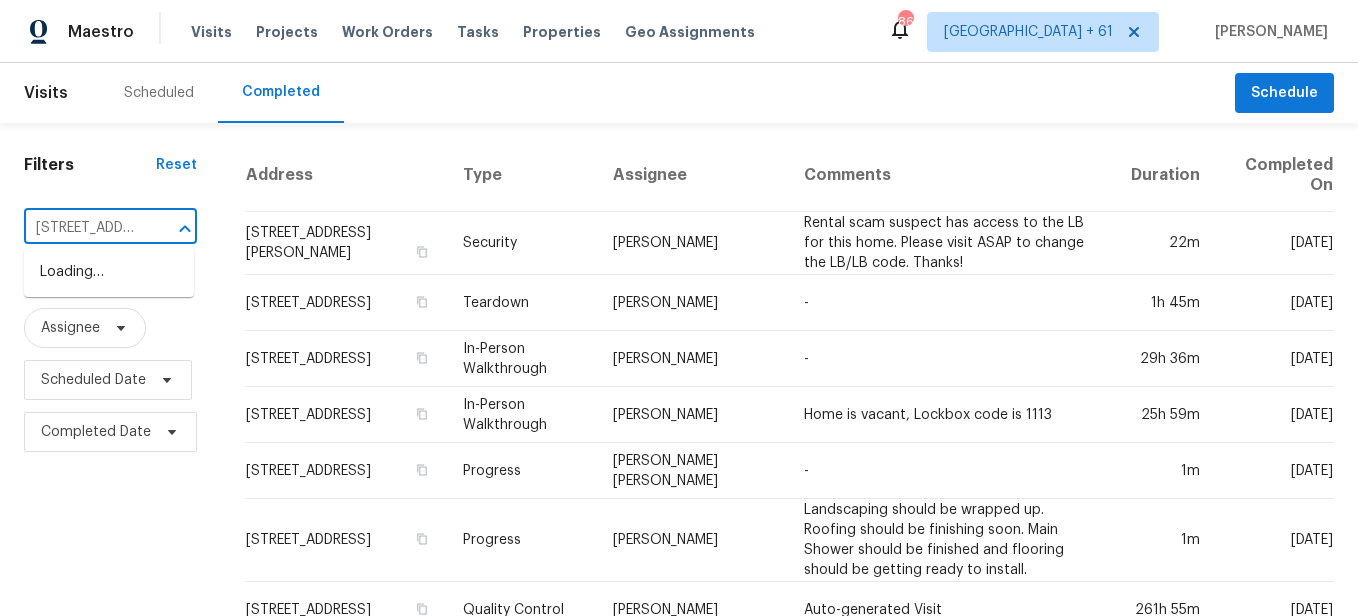 scroll, scrollTop: 0, scrollLeft: 159, axis: horizontal 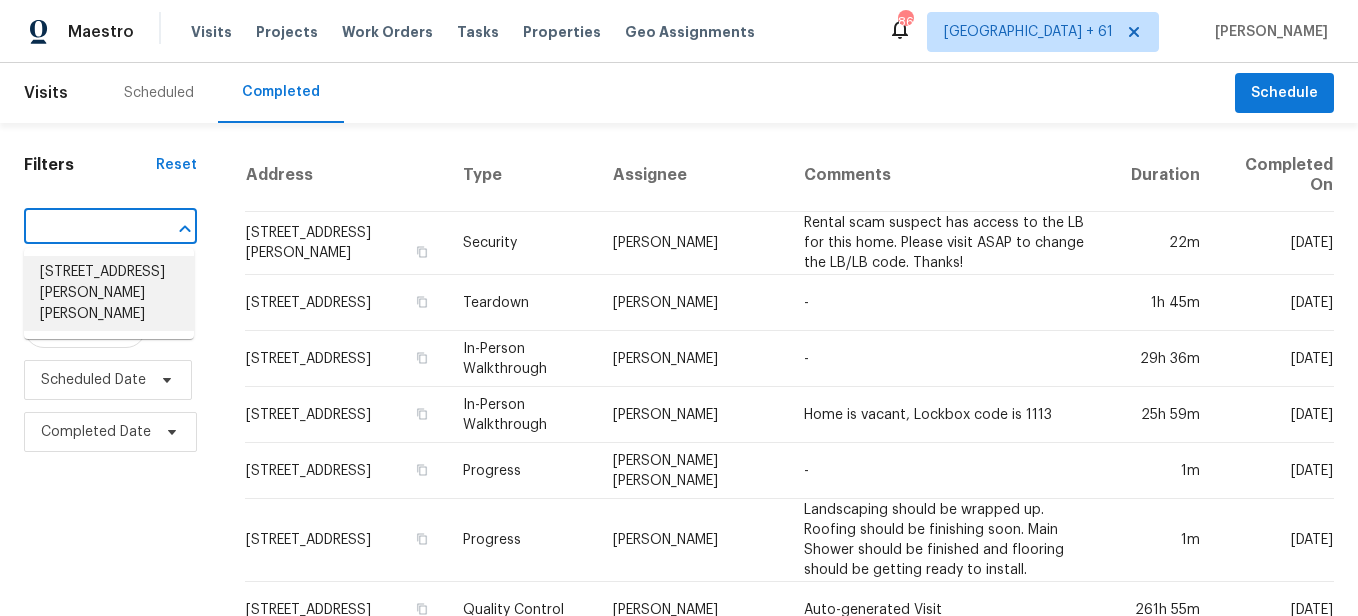 click on "[STREET_ADDRESS][PERSON_NAME][PERSON_NAME]" at bounding box center (109, 293) 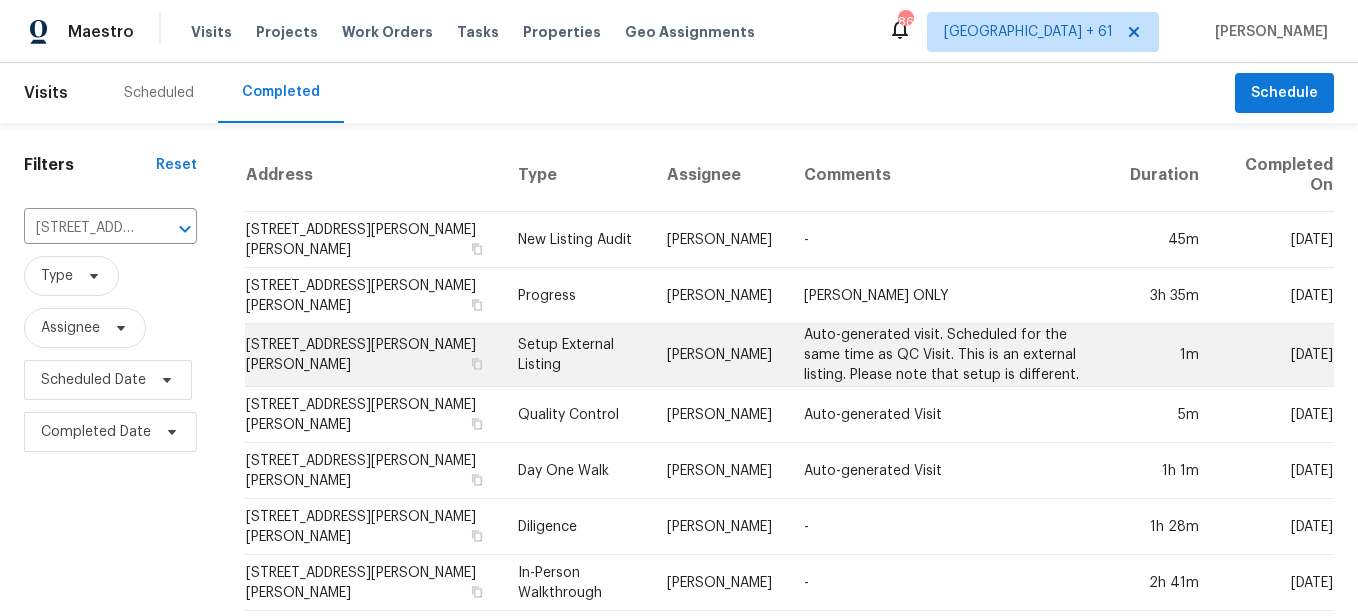 click on "Setup External Listing" at bounding box center (576, 355) 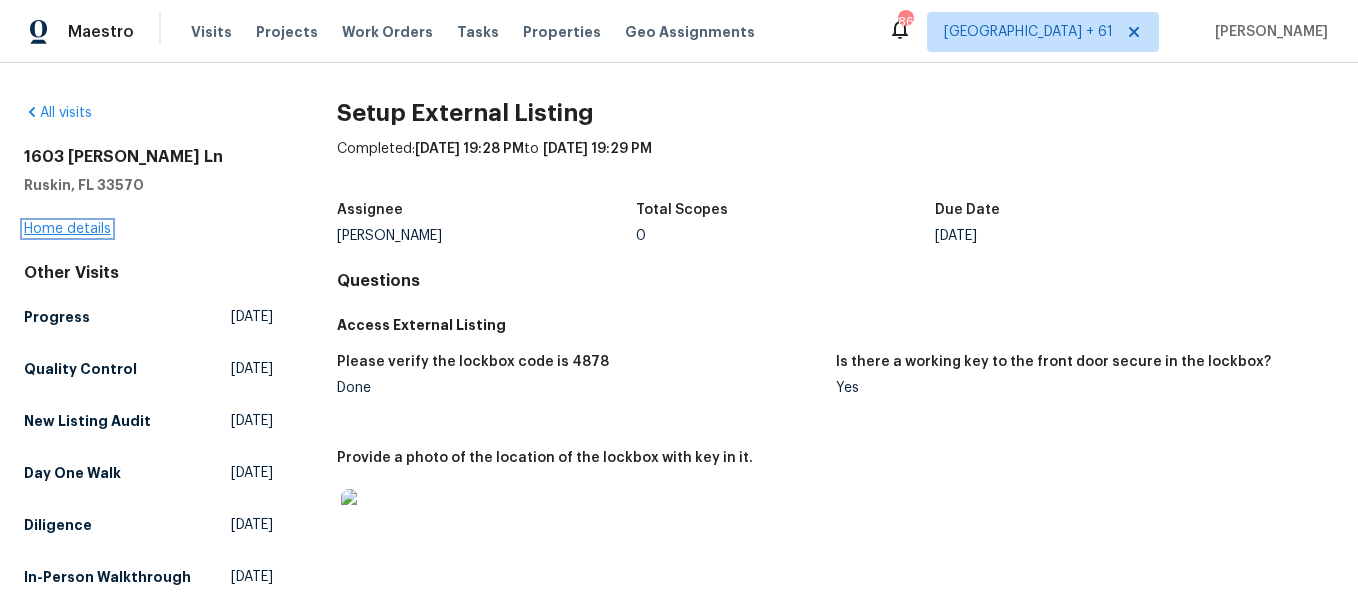 click on "Home details" at bounding box center (67, 229) 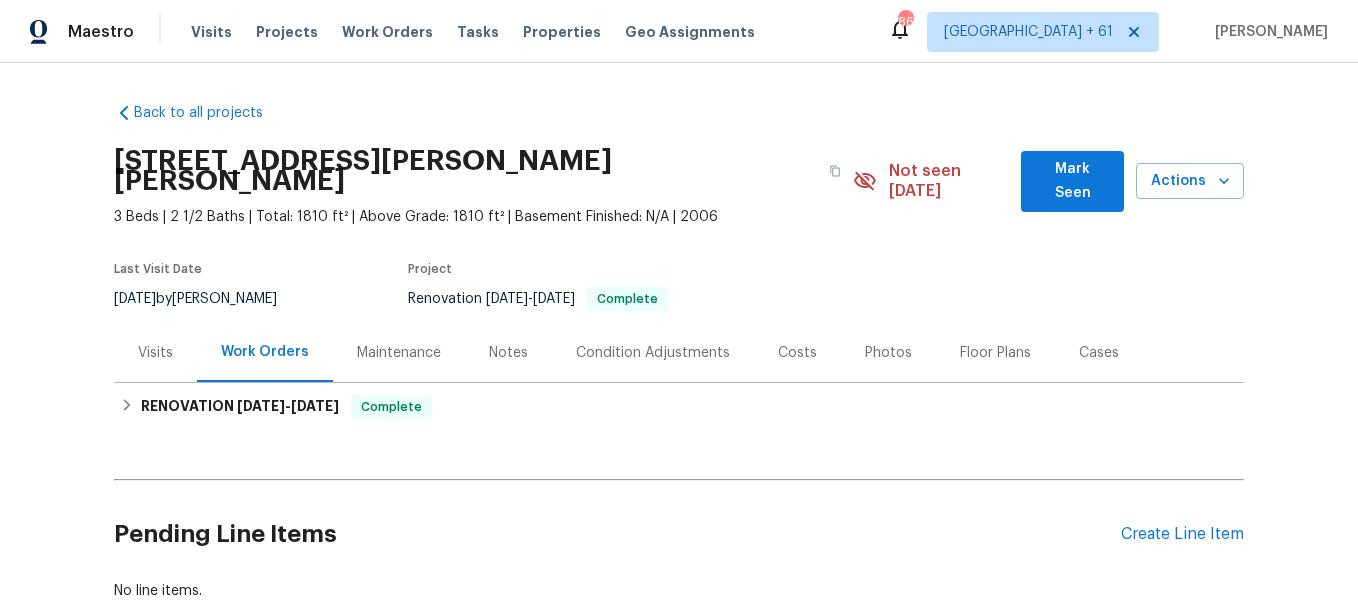 click on "Photos" at bounding box center [888, 353] 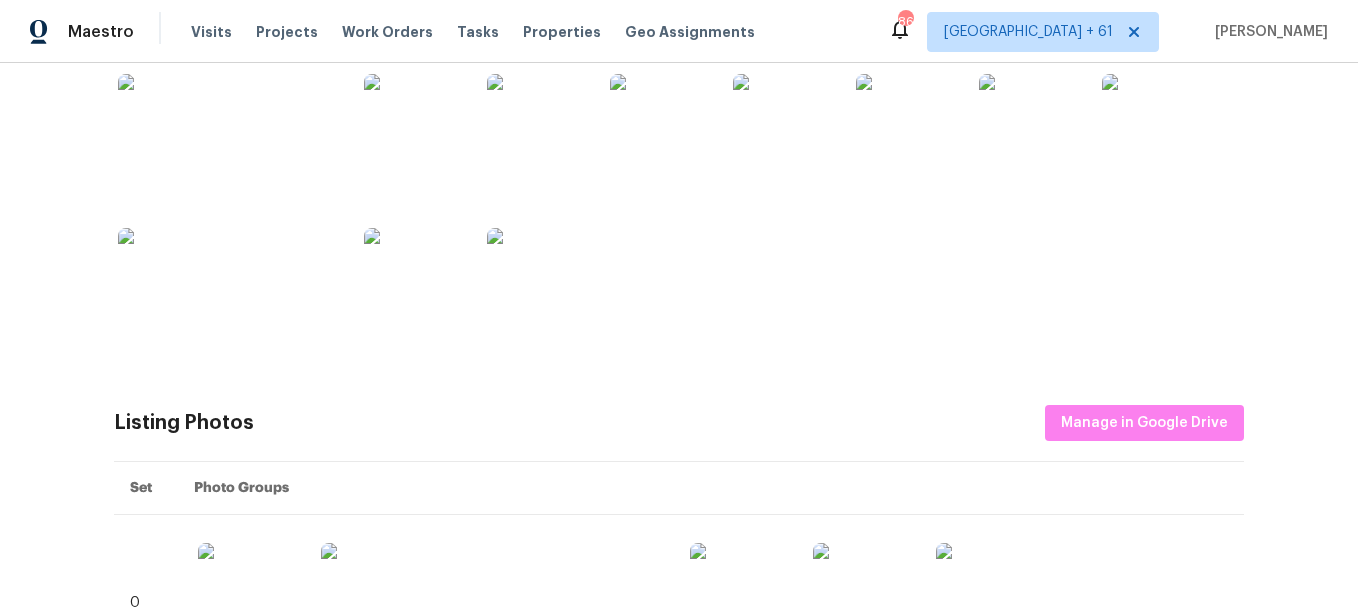 scroll, scrollTop: 800, scrollLeft: 0, axis: vertical 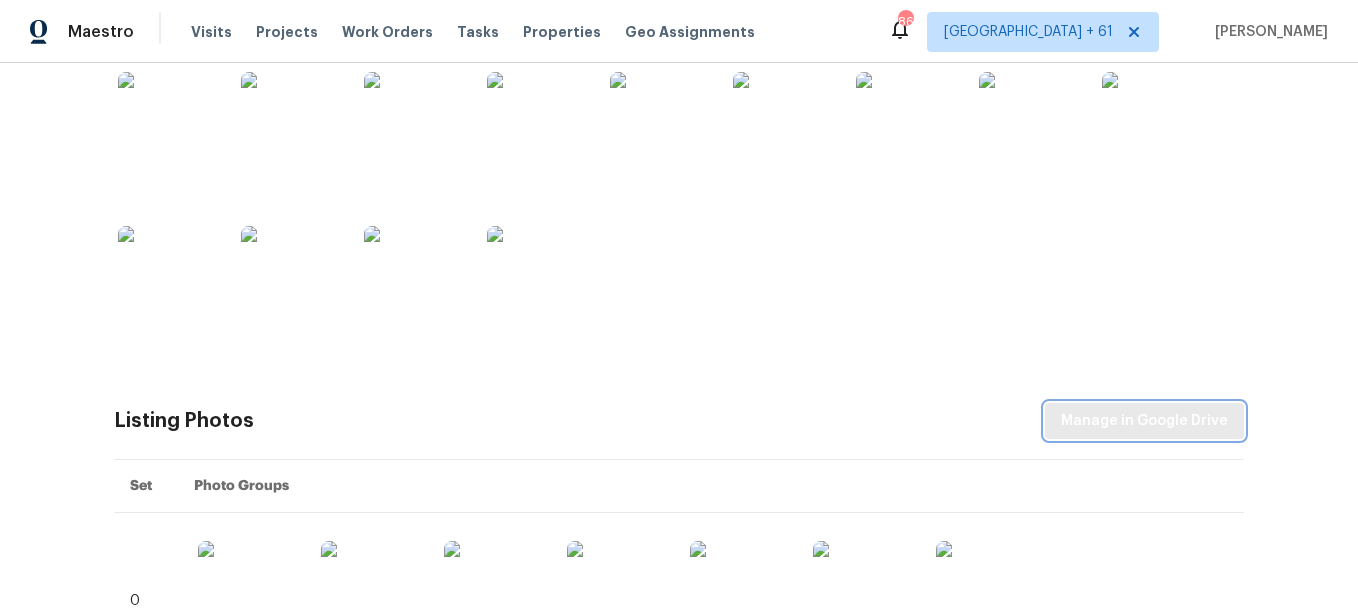 click on "Manage in Google Drive" at bounding box center (1144, 421) 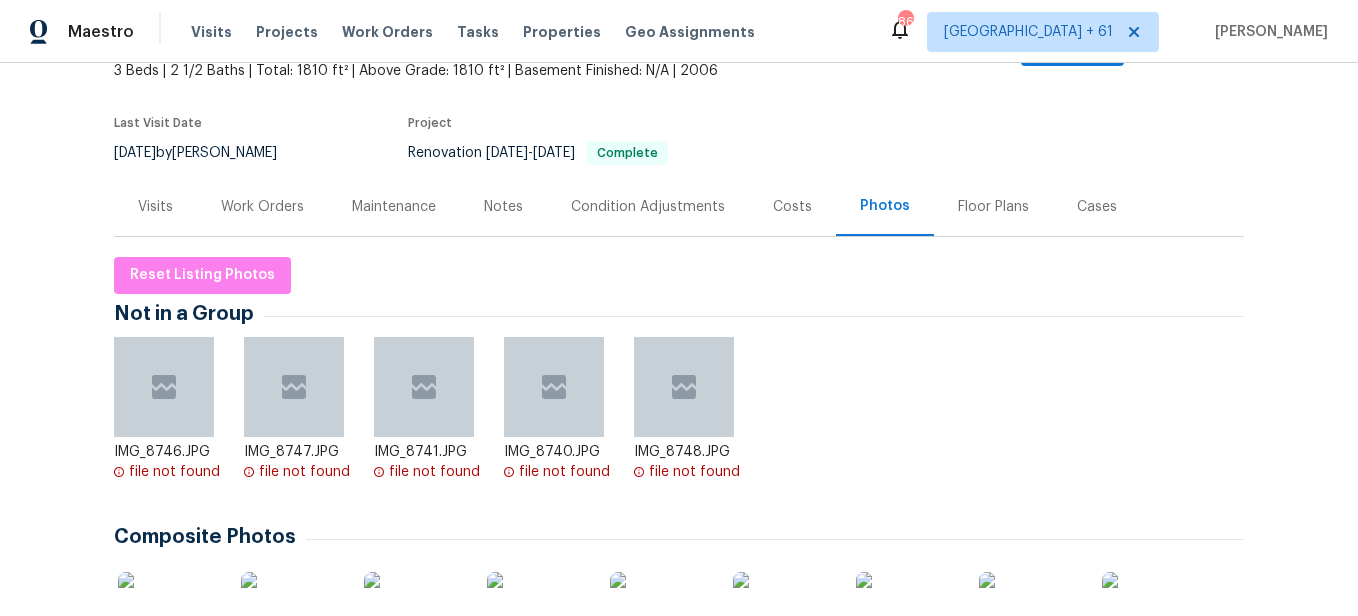 scroll, scrollTop: 0, scrollLeft: 0, axis: both 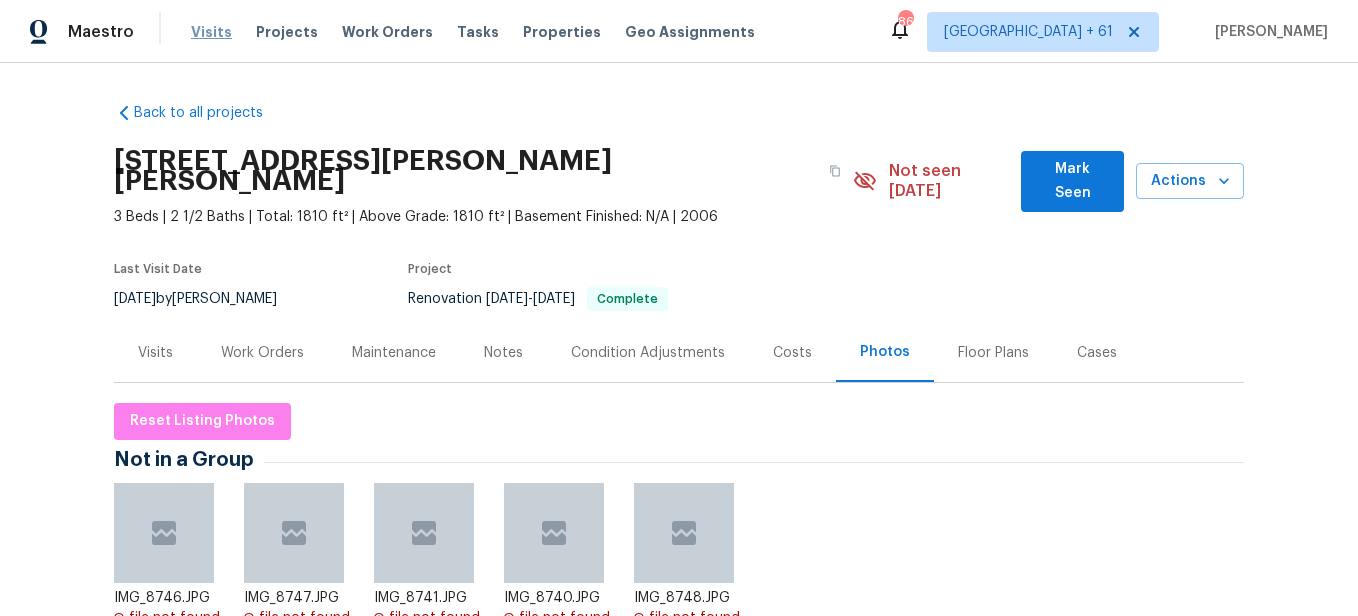 click on "Visits" at bounding box center (211, 32) 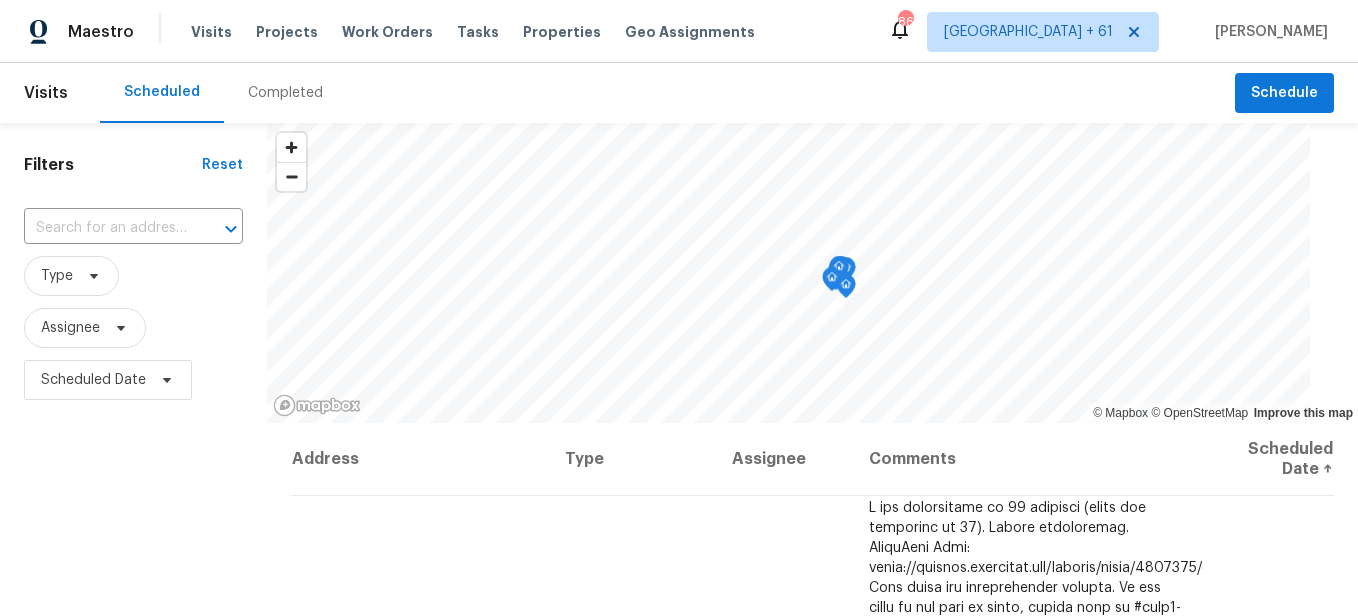 click on "Completed" at bounding box center (285, 93) 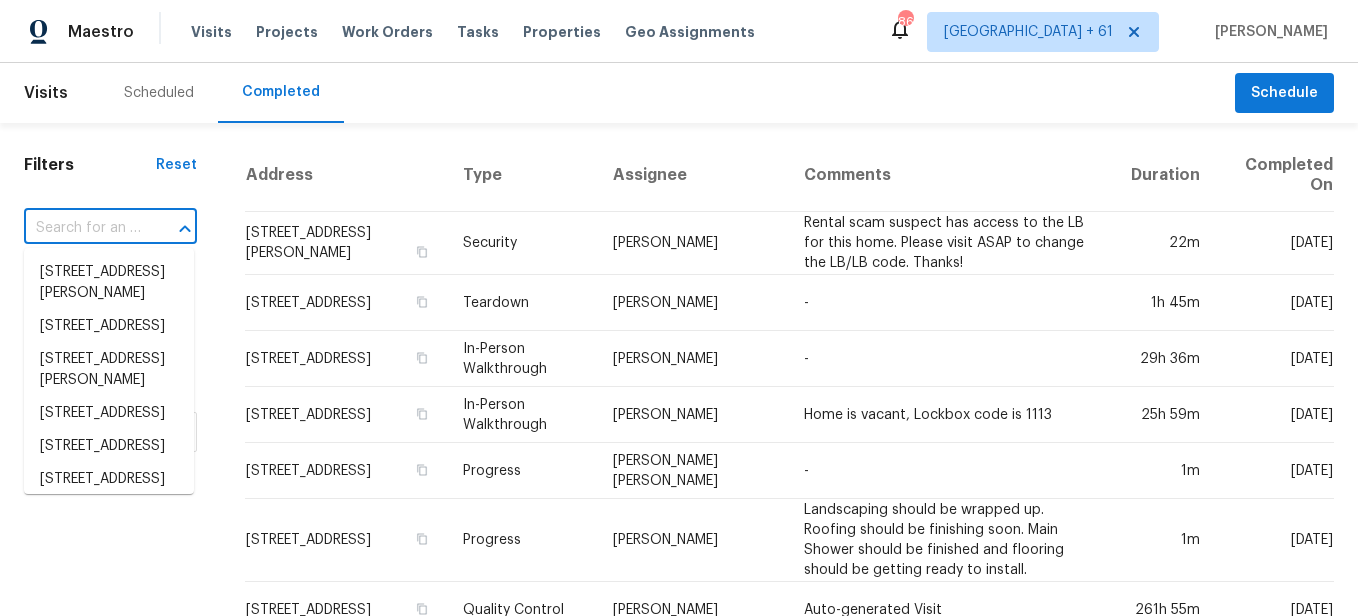 click at bounding box center [82, 228] 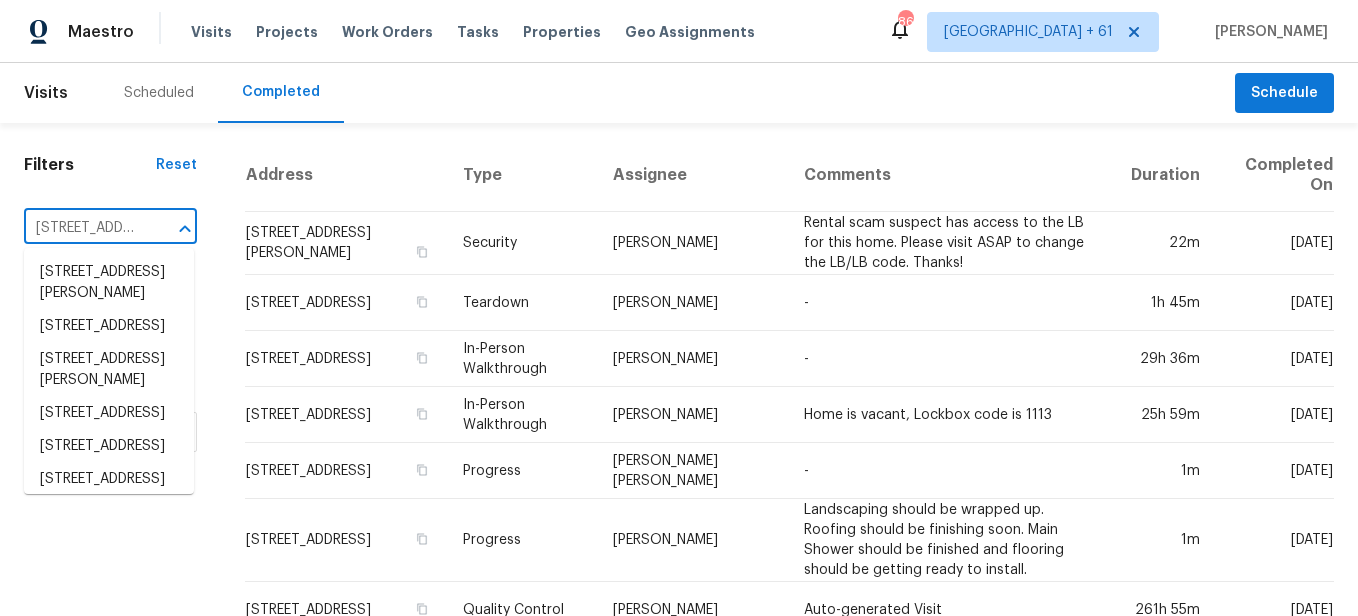 scroll, scrollTop: 0, scrollLeft: 120, axis: horizontal 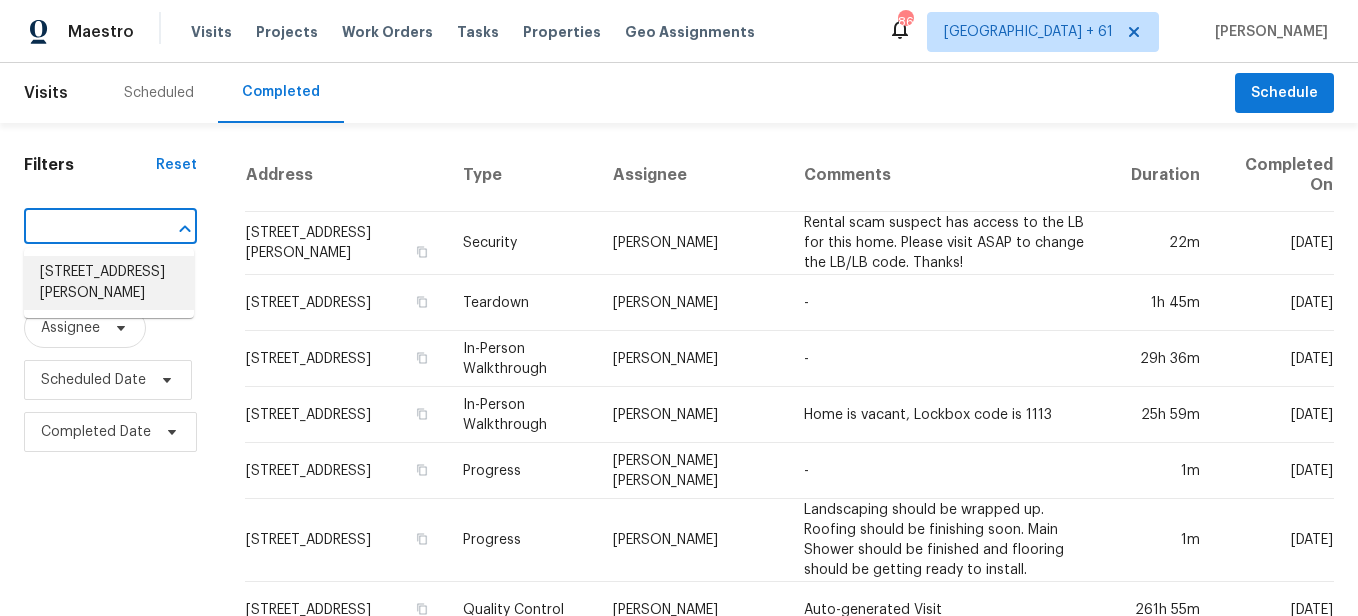 click on "[STREET_ADDRESS][PERSON_NAME]" at bounding box center (109, 283) 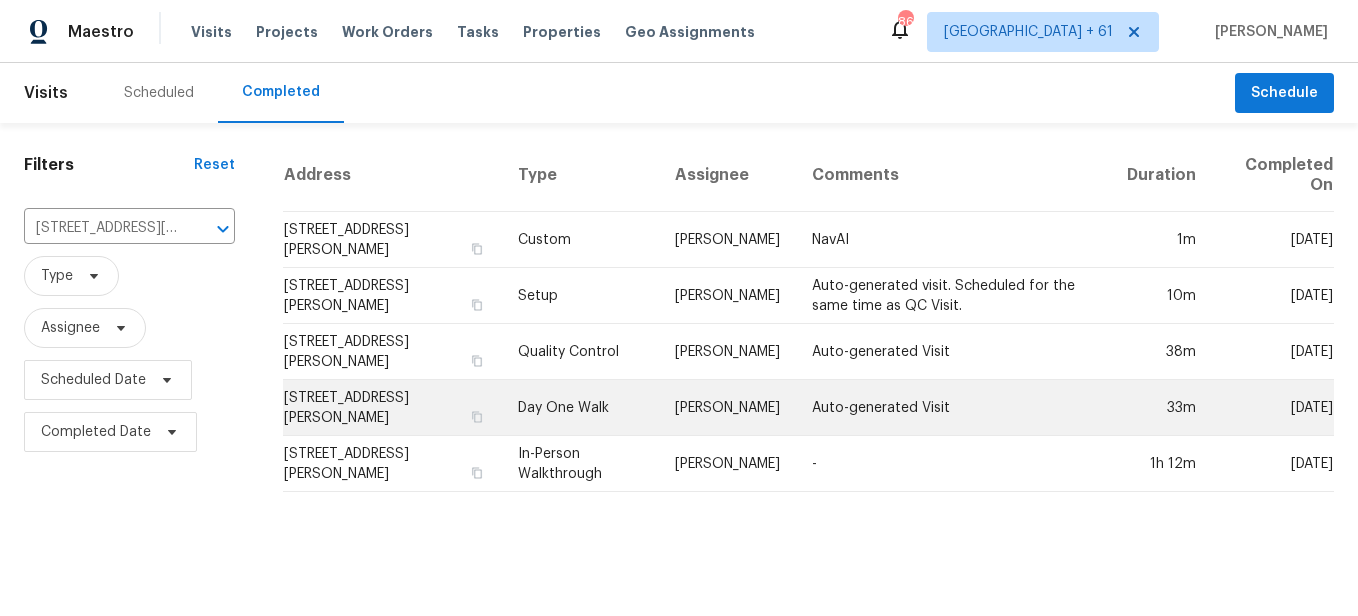 click on "Day One Walk" at bounding box center (580, 408) 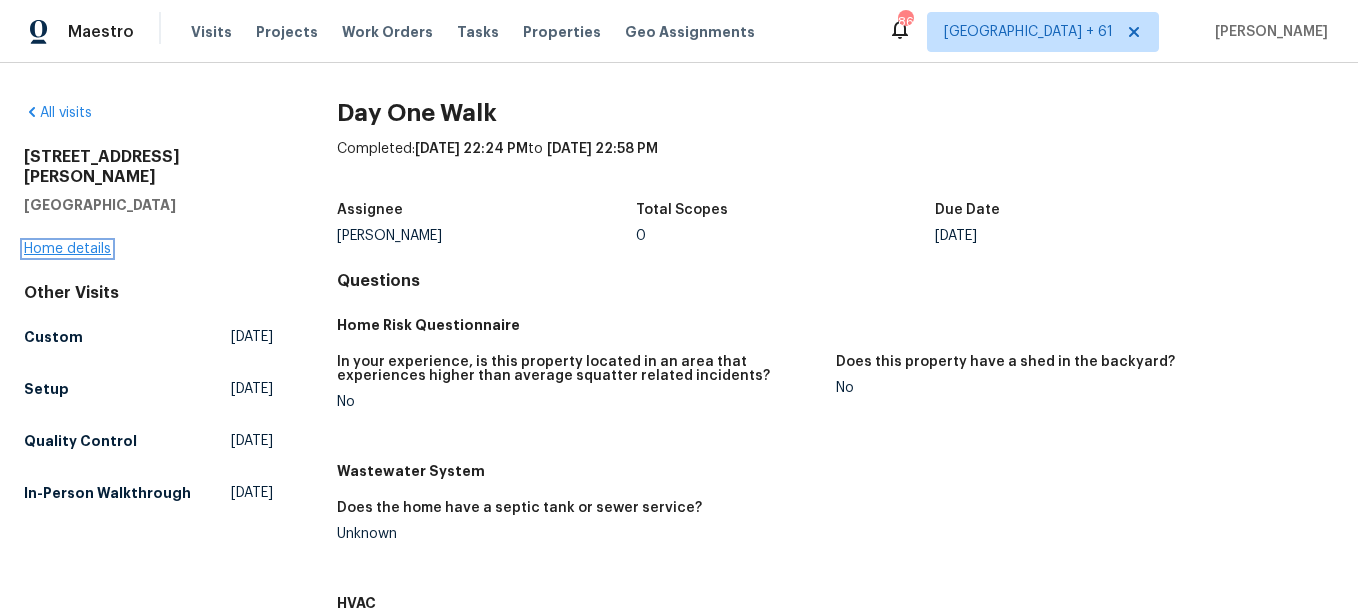 click on "Home details" at bounding box center (67, 249) 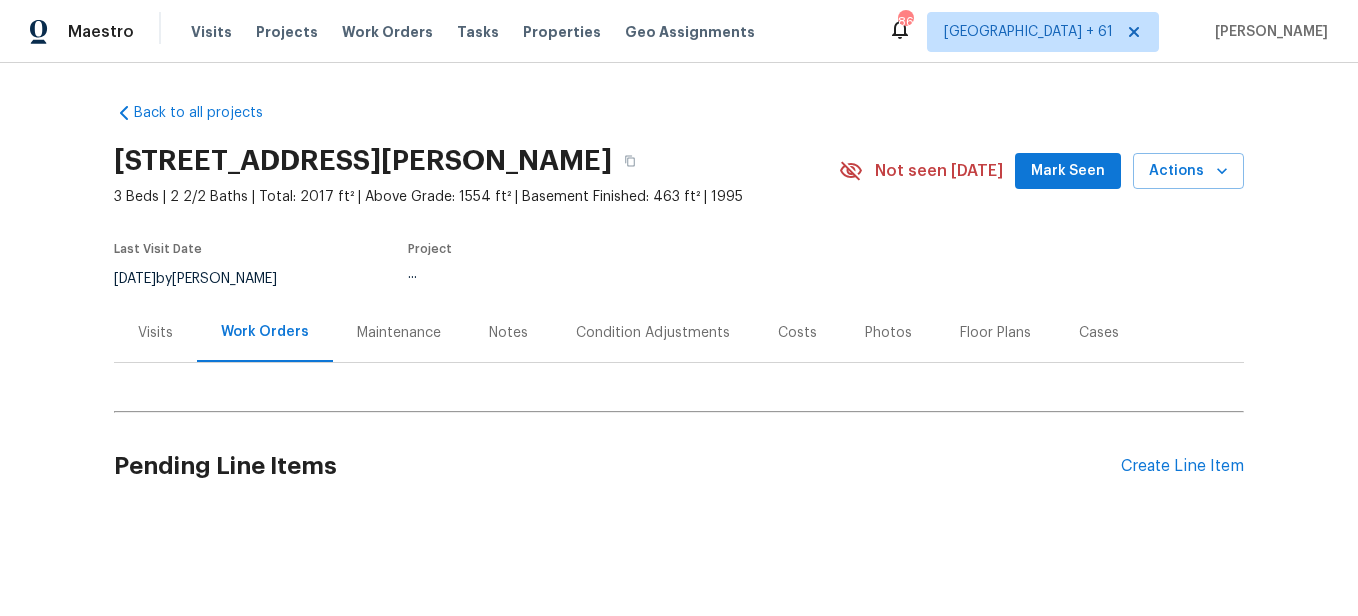 click on "Photos" at bounding box center (888, 332) 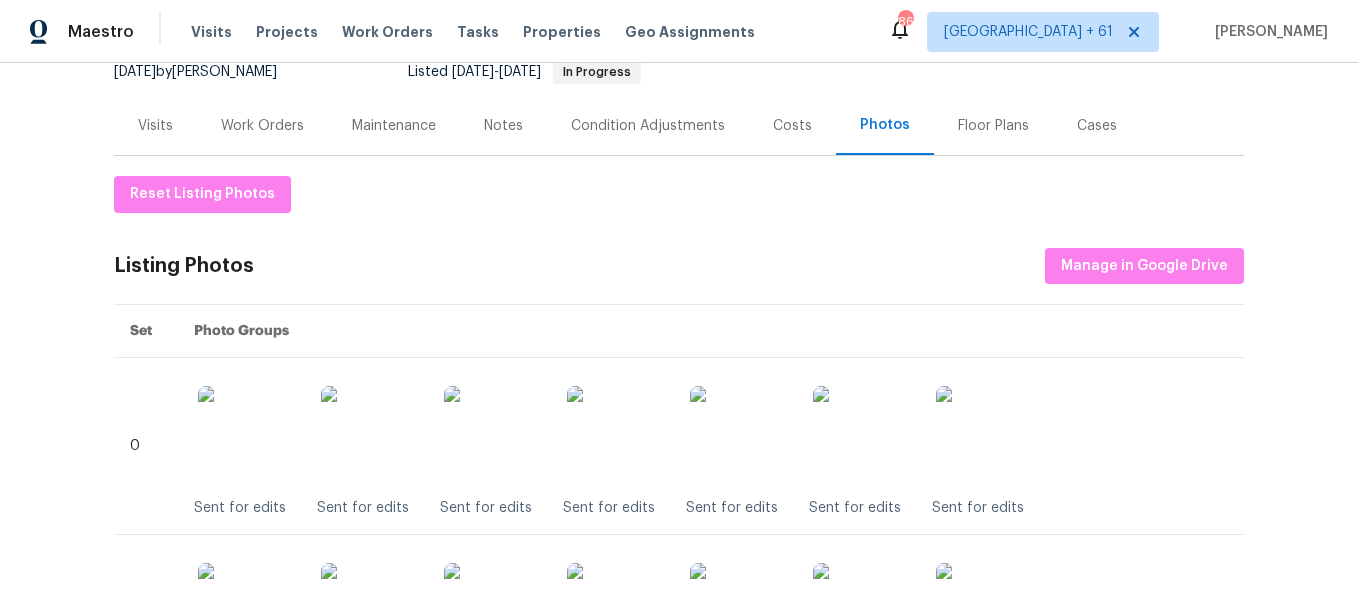 scroll, scrollTop: 200, scrollLeft: 0, axis: vertical 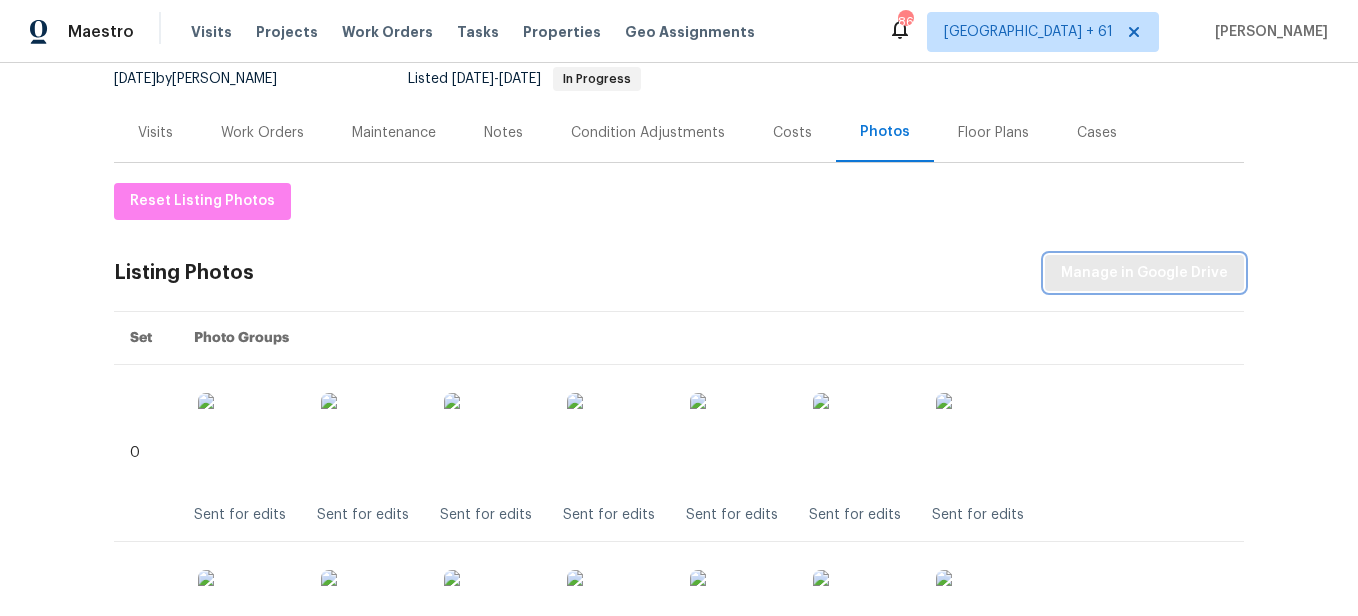 click on "Manage in Google Drive" at bounding box center (1144, 273) 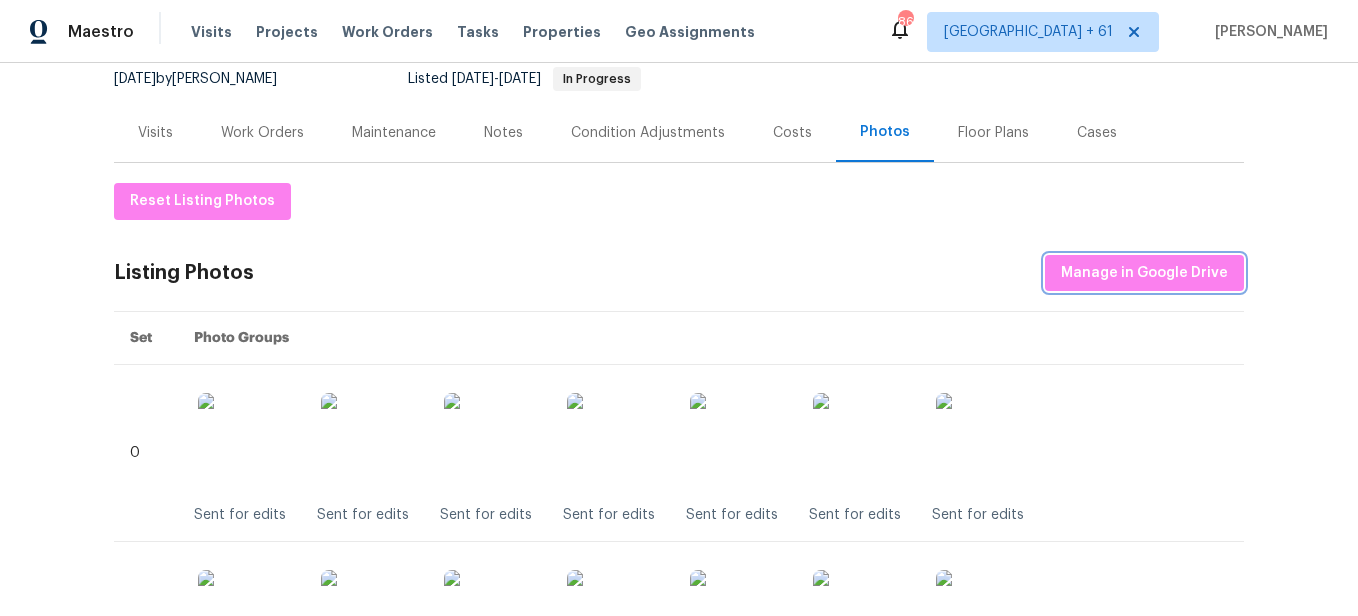 scroll, scrollTop: 0, scrollLeft: 0, axis: both 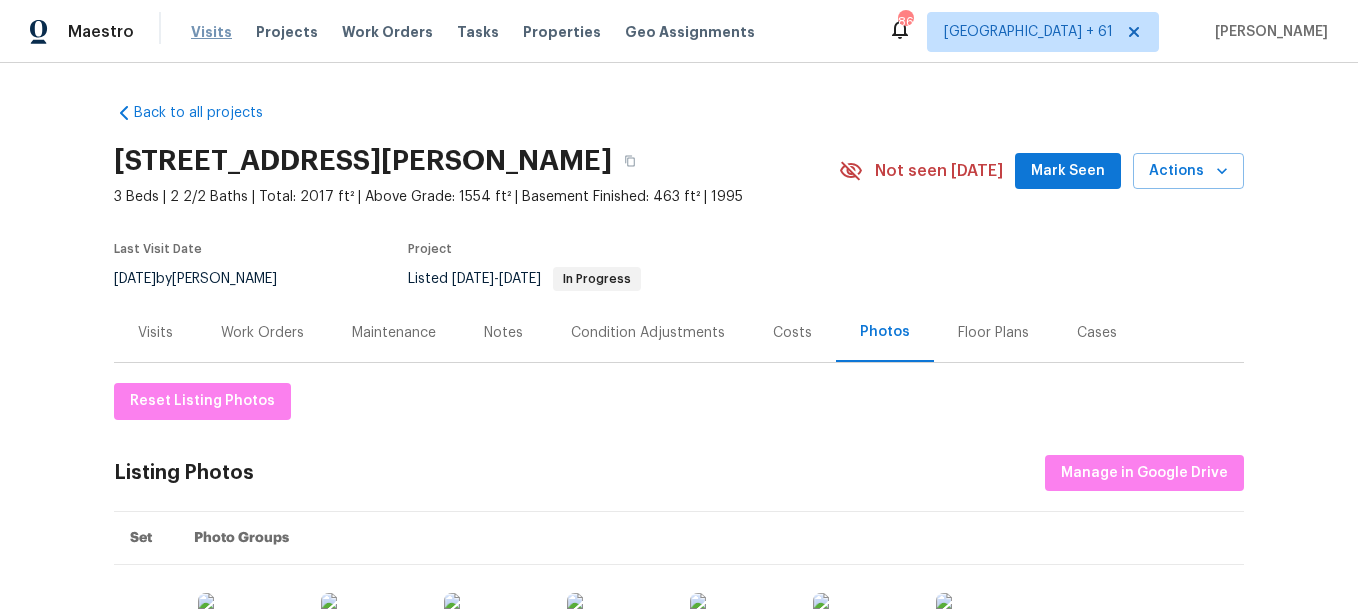click on "Visits" at bounding box center [211, 32] 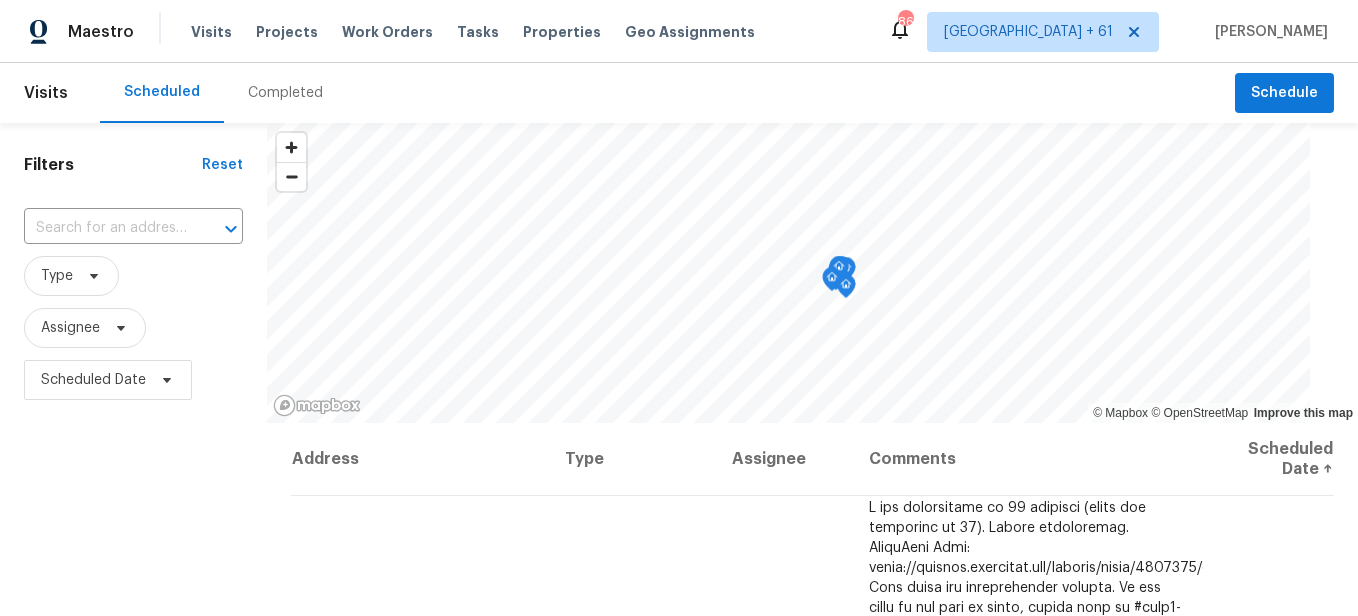 click on "Completed" at bounding box center (285, 93) 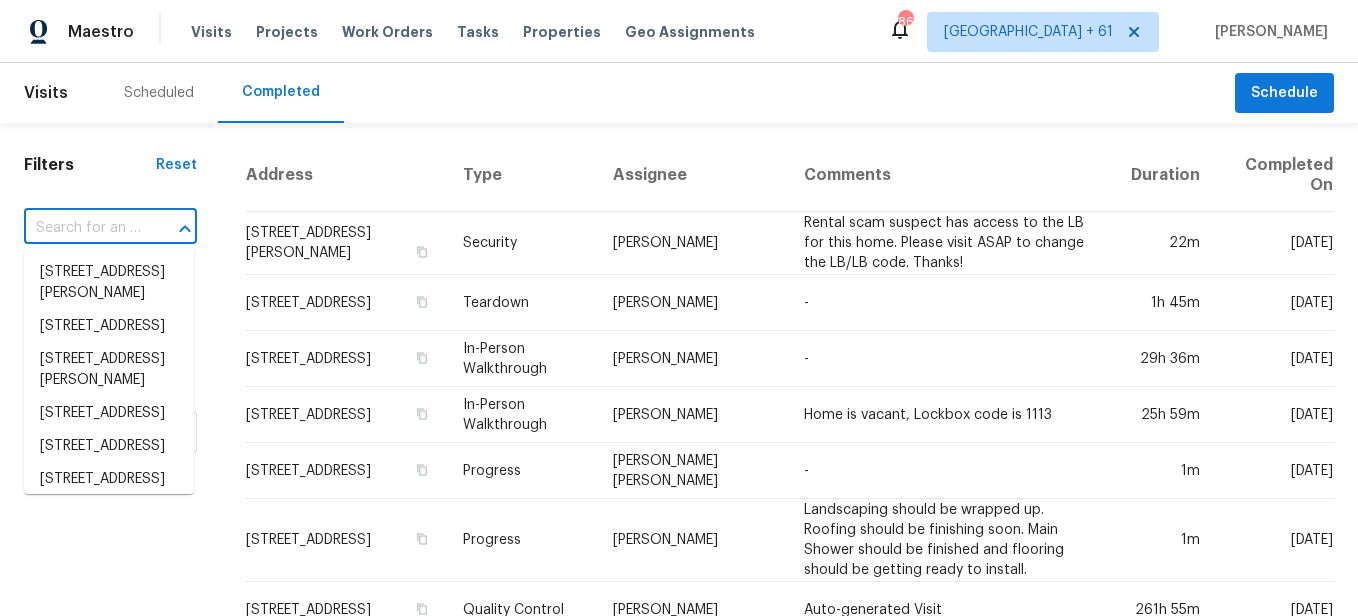 click at bounding box center [82, 228] 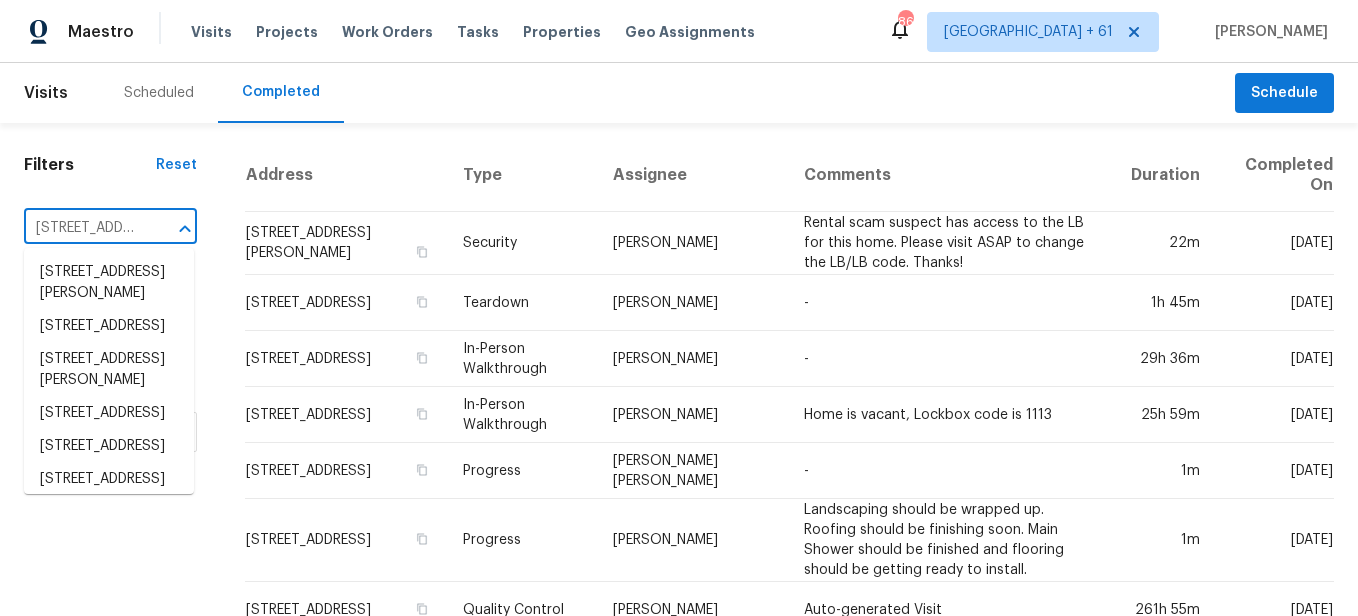 scroll, scrollTop: 0, scrollLeft: 217, axis: horizontal 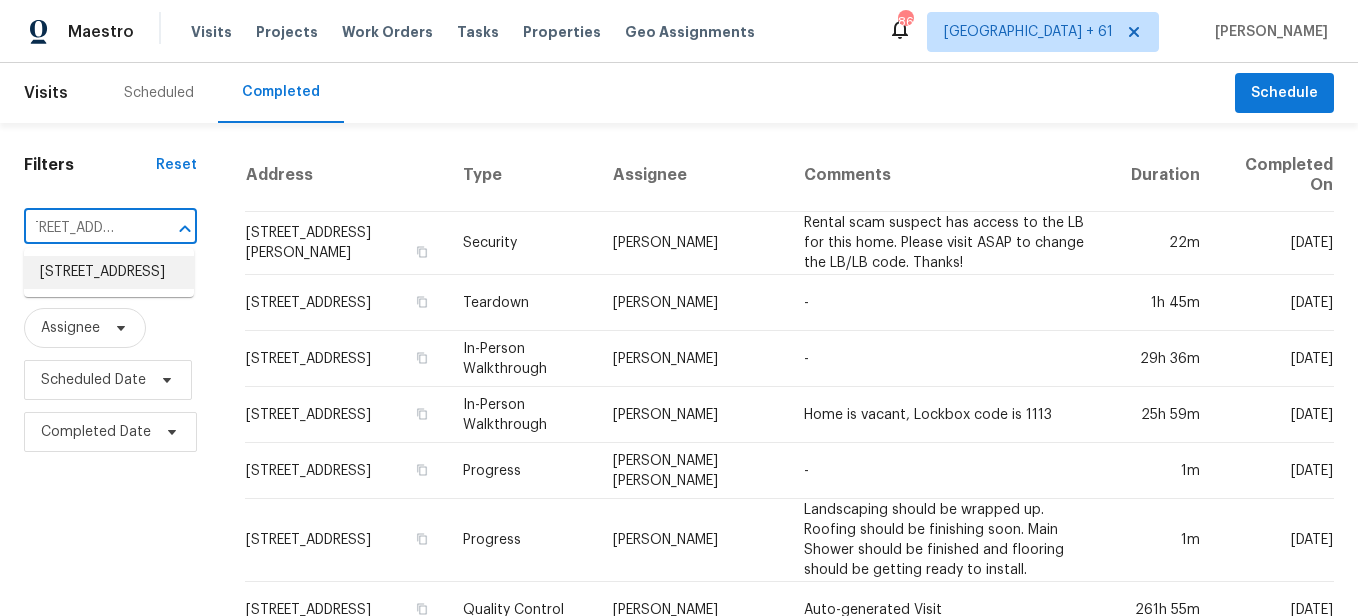 click on "[STREET_ADDRESS]" at bounding box center (109, 272) 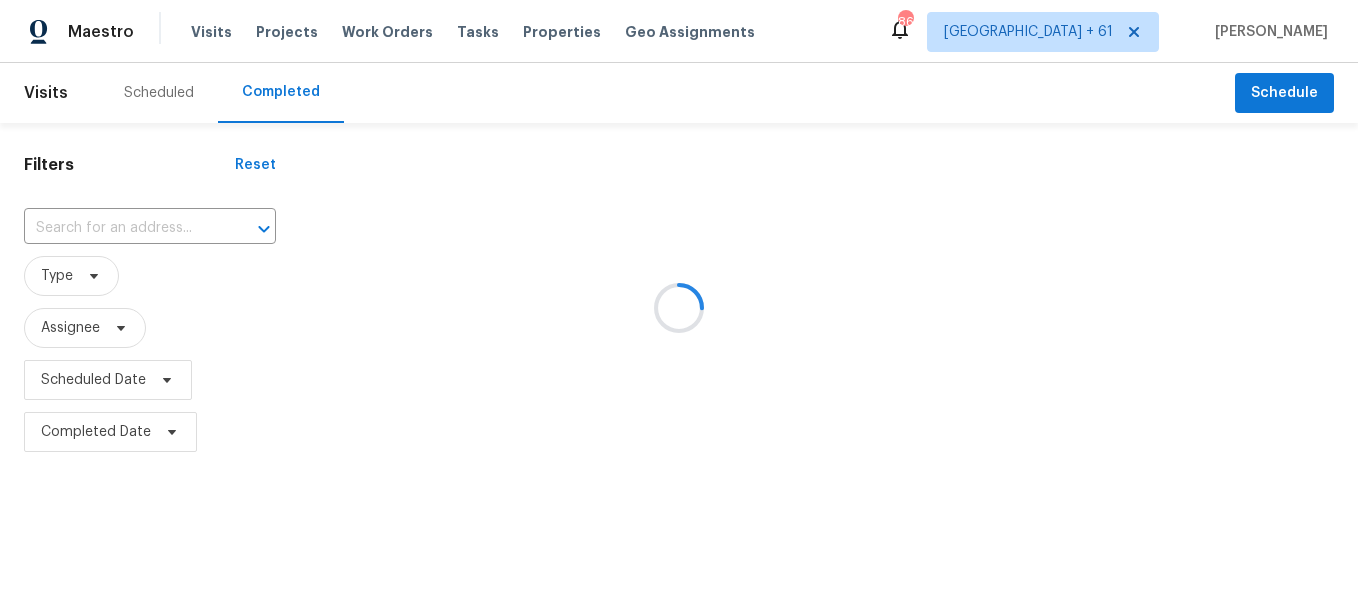 type on "[STREET_ADDRESS]" 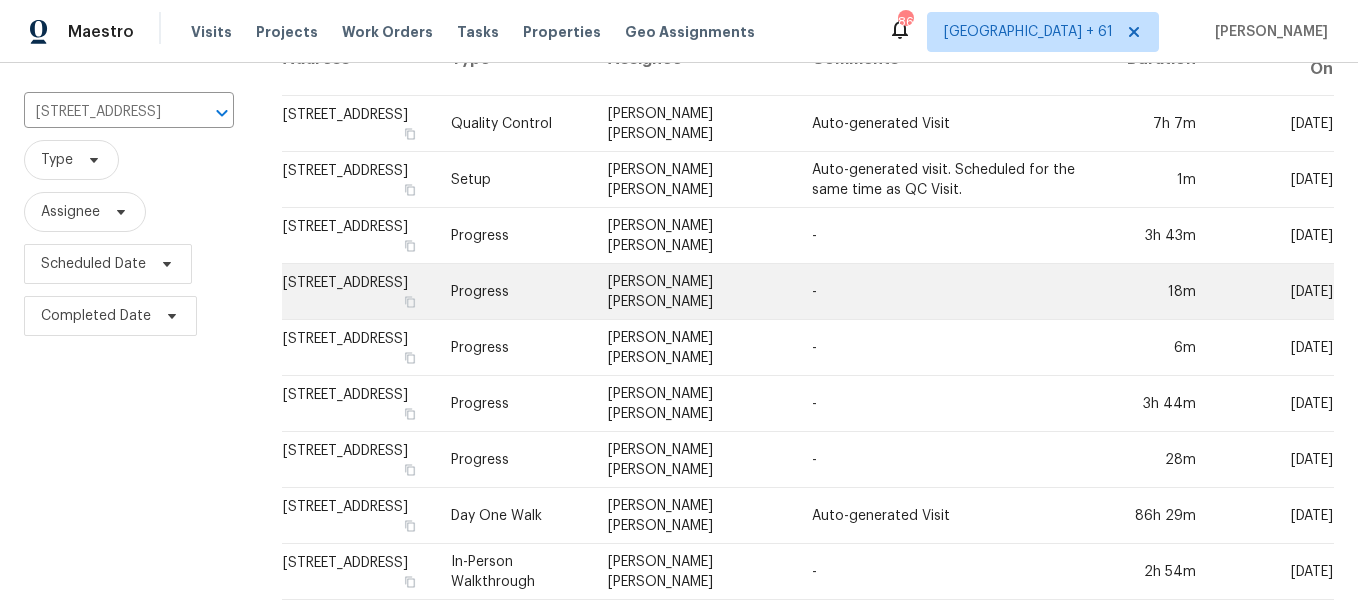 scroll, scrollTop: 131, scrollLeft: 0, axis: vertical 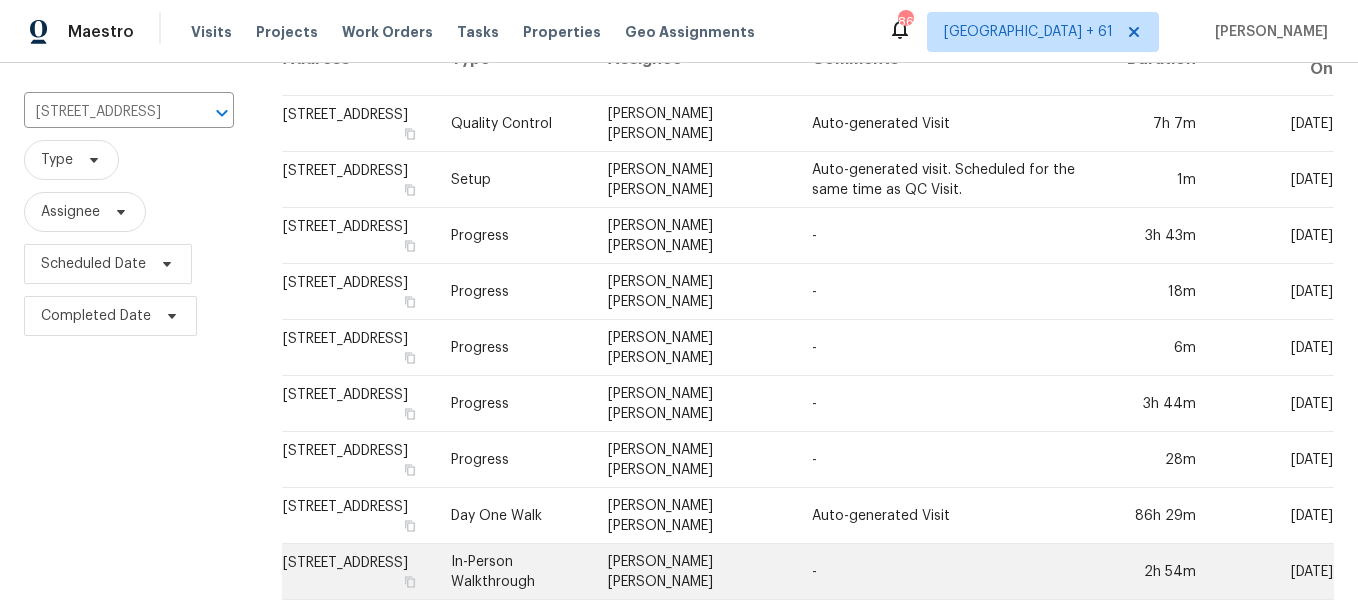 click on "In-Person Walkthrough" at bounding box center [513, 572] 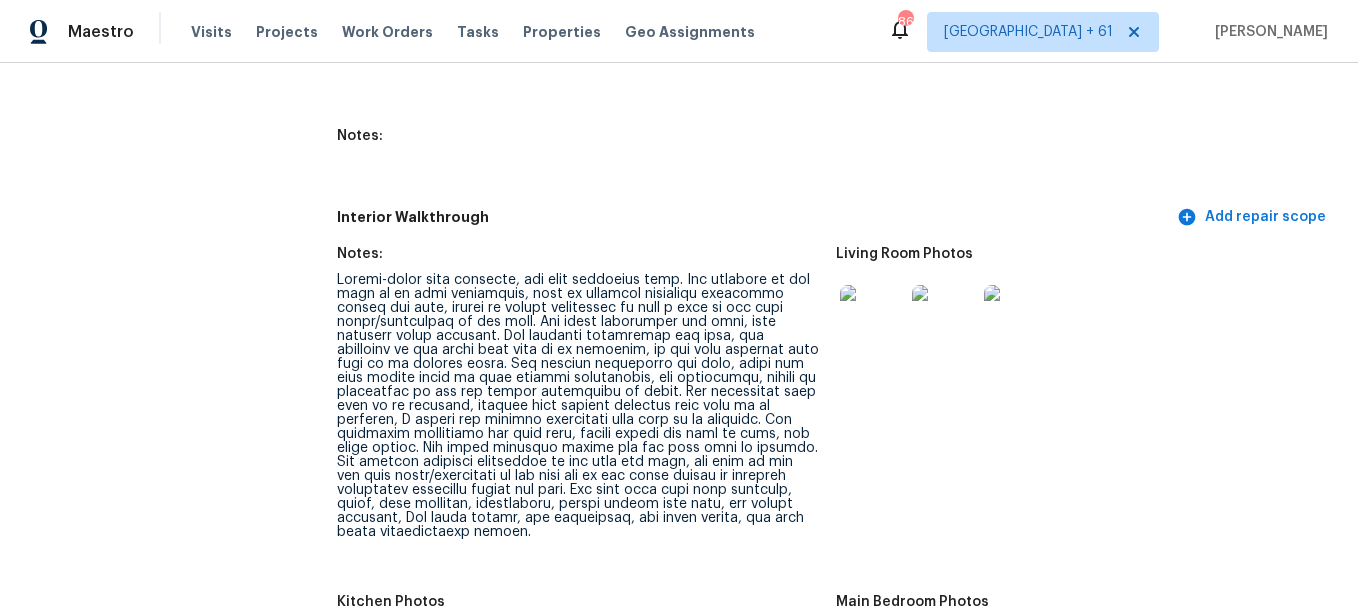 scroll, scrollTop: 2300, scrollLeft: 0, axis: vertical 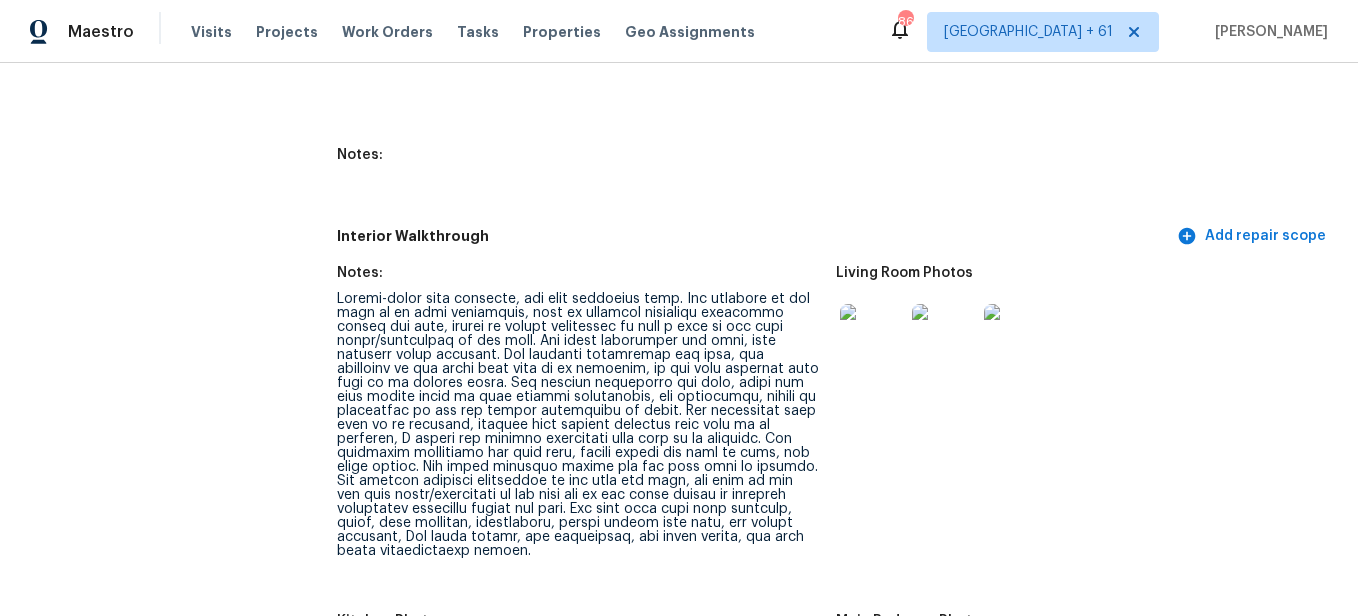 click at bounding box center (872, 336) 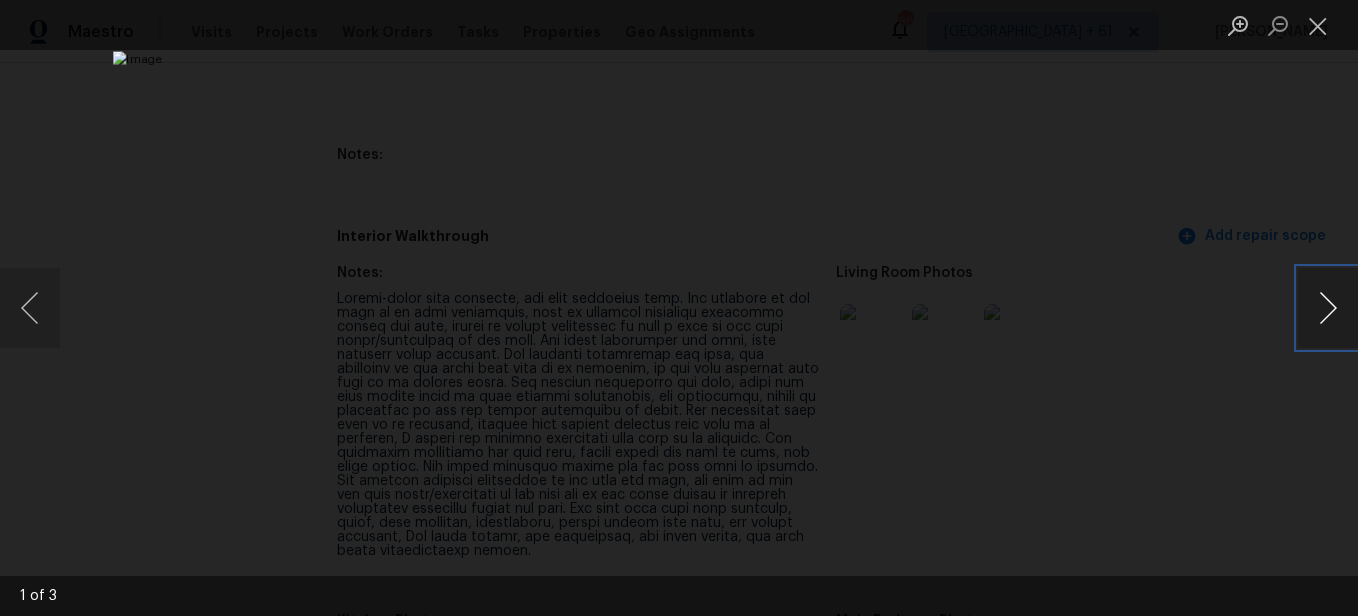 click at bounding box center (1328, 308) 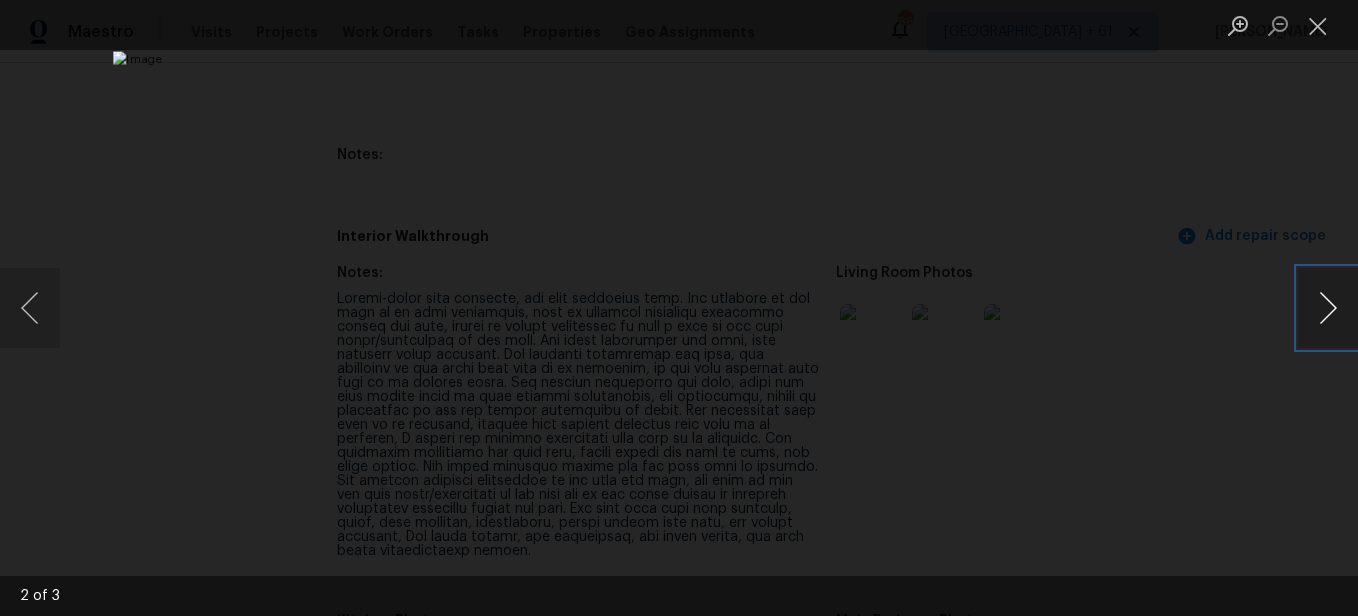 click at bounding box center [1328, 308] 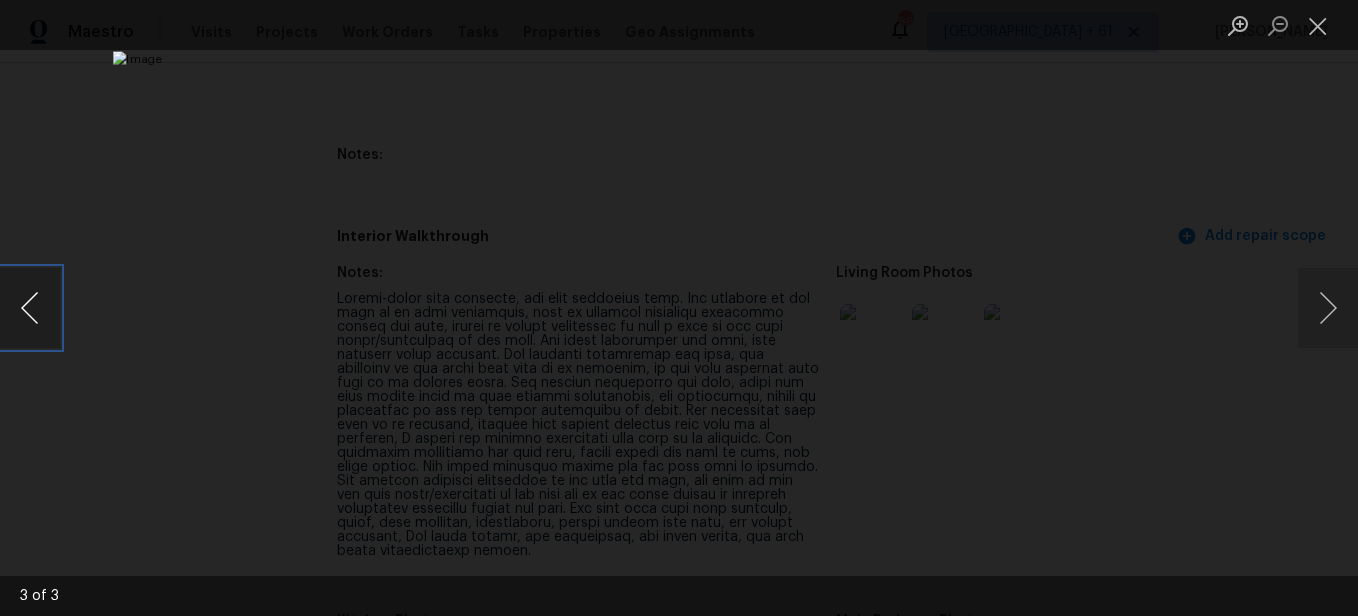 click at bounding box center (30, 308) 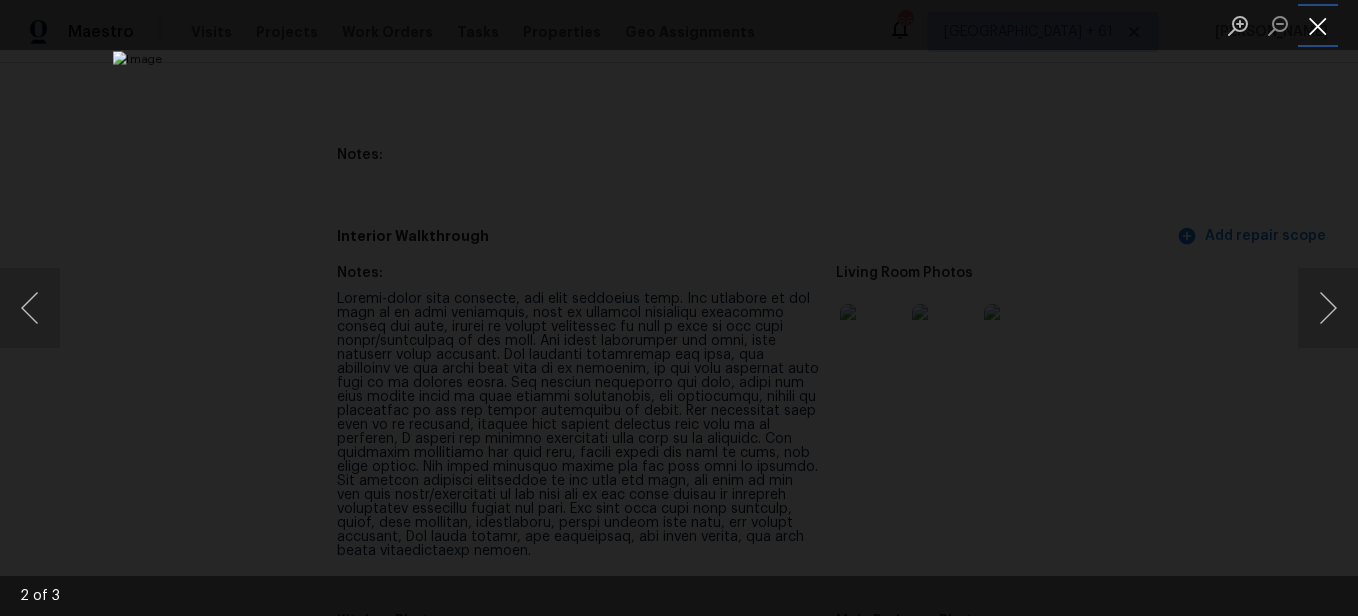 click at bounding box center (1318, 25) 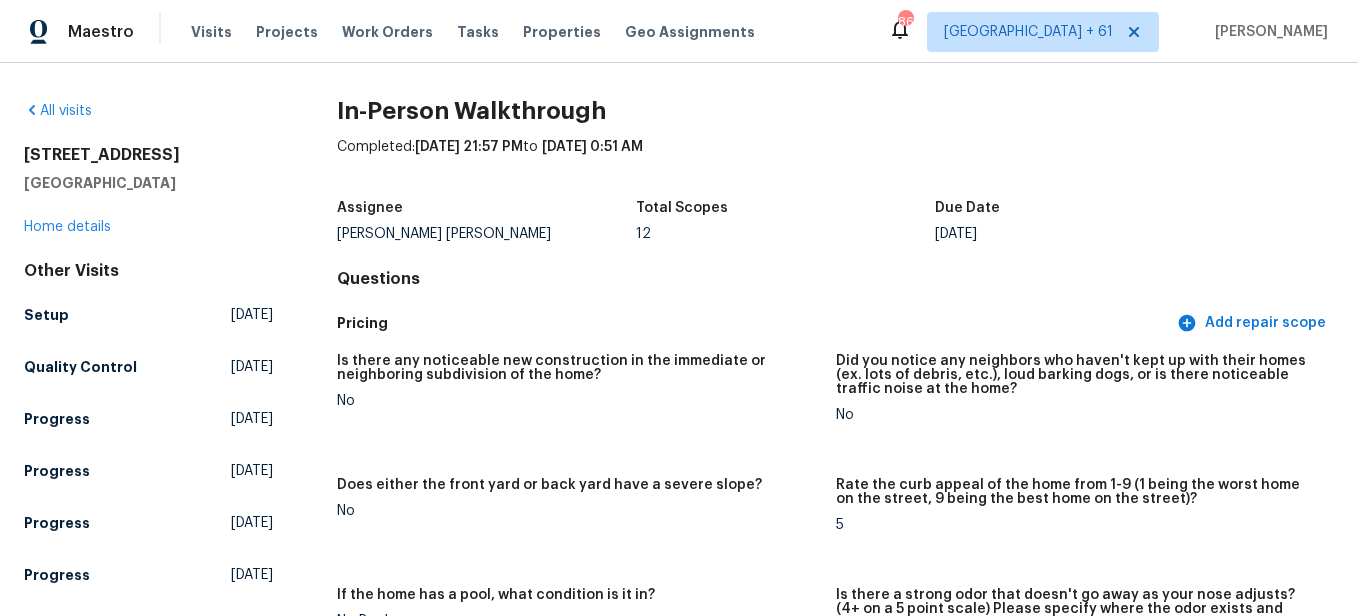 scroll, scrollTop: 0, scrollLeft: 0, axis: both 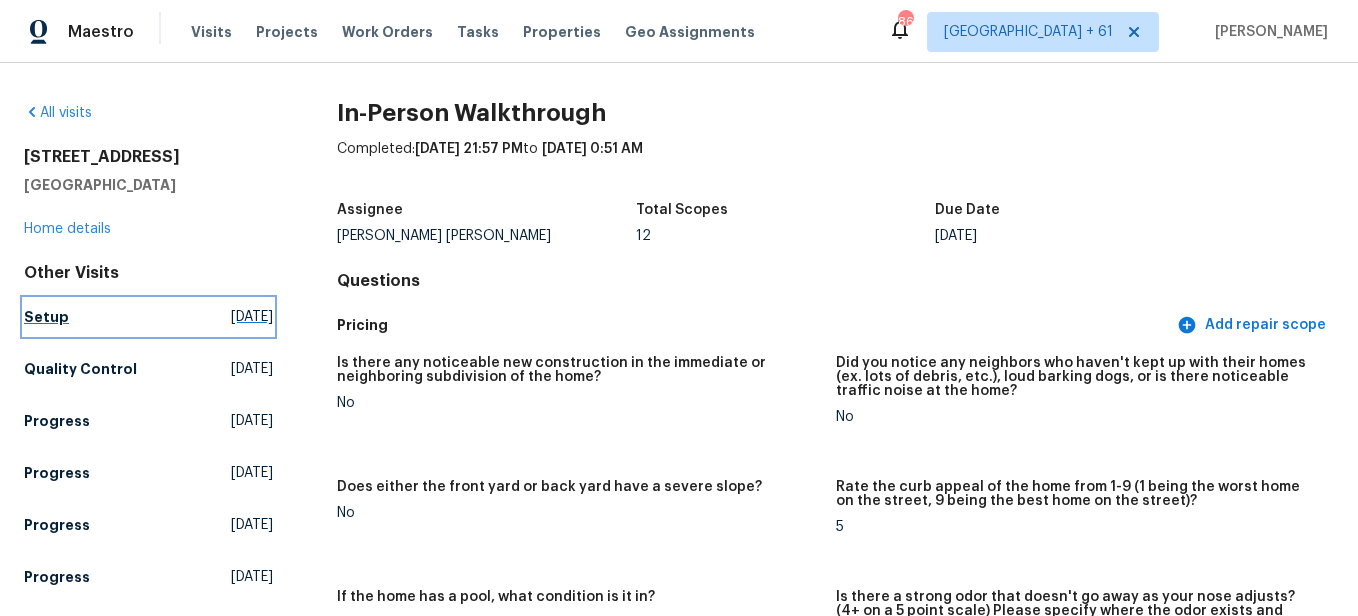 click on "Setup" at bounding box center (46, 317) 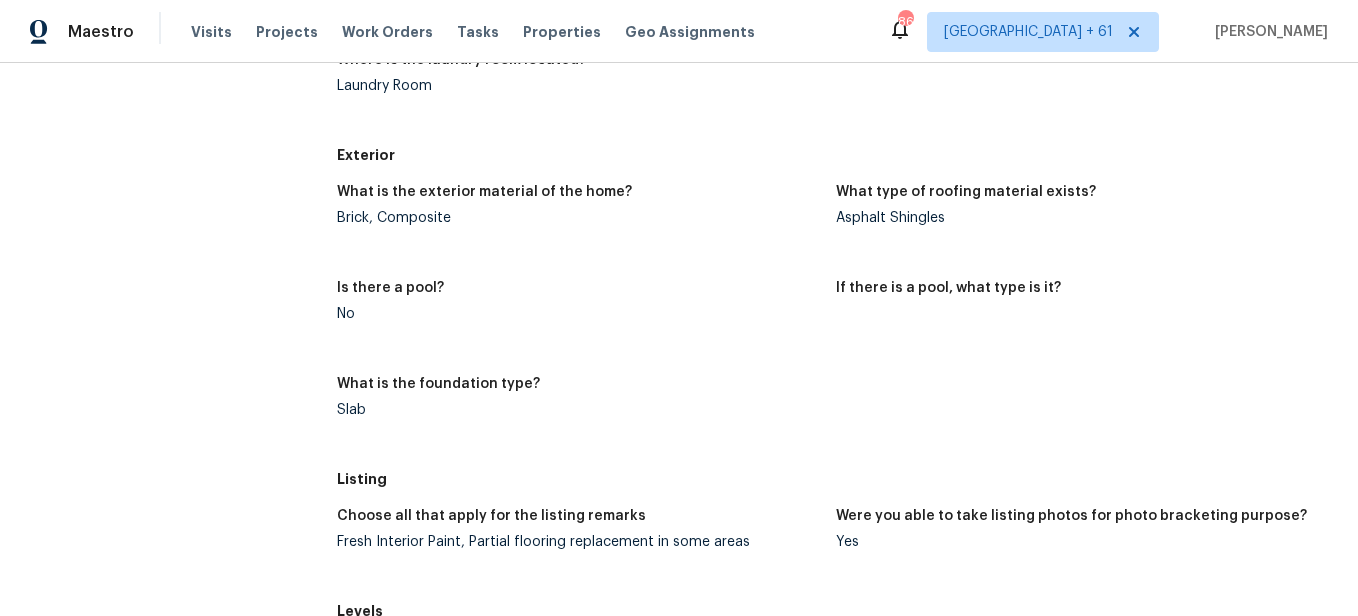 scroll, scrollTop: 1100, scrollLeft: 0, axis: vertical 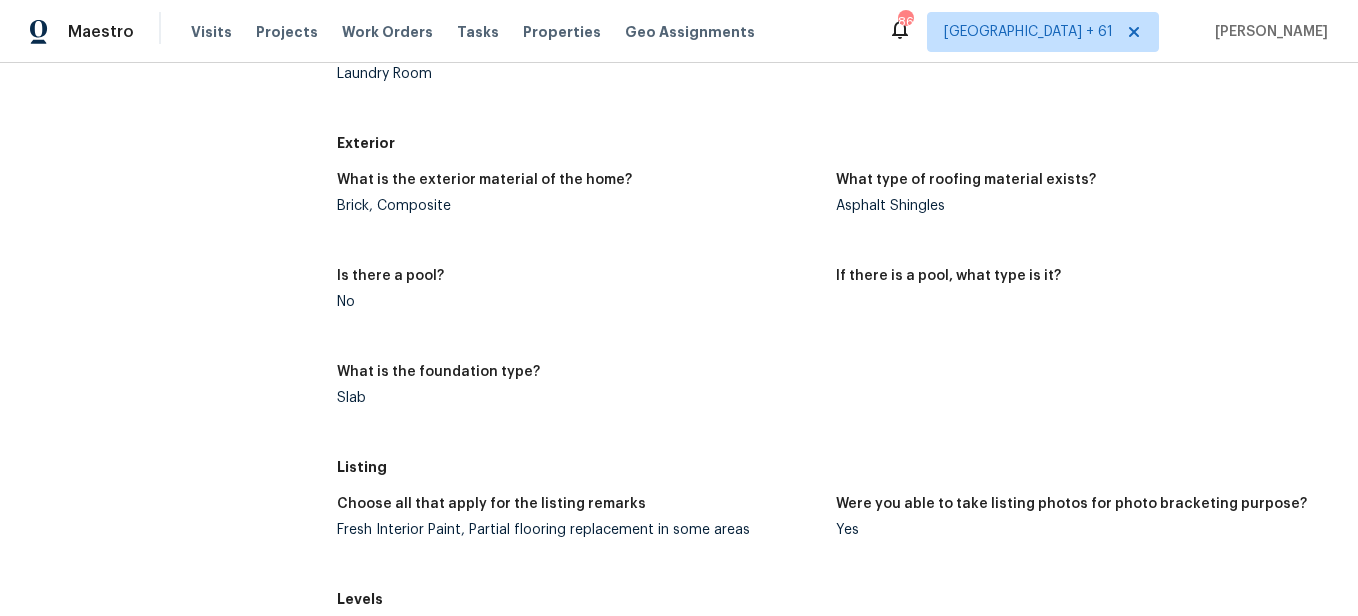 click on "Fresh Interior Paint, Partial flooring replacement in some areas" at bounding box center (578, 530) 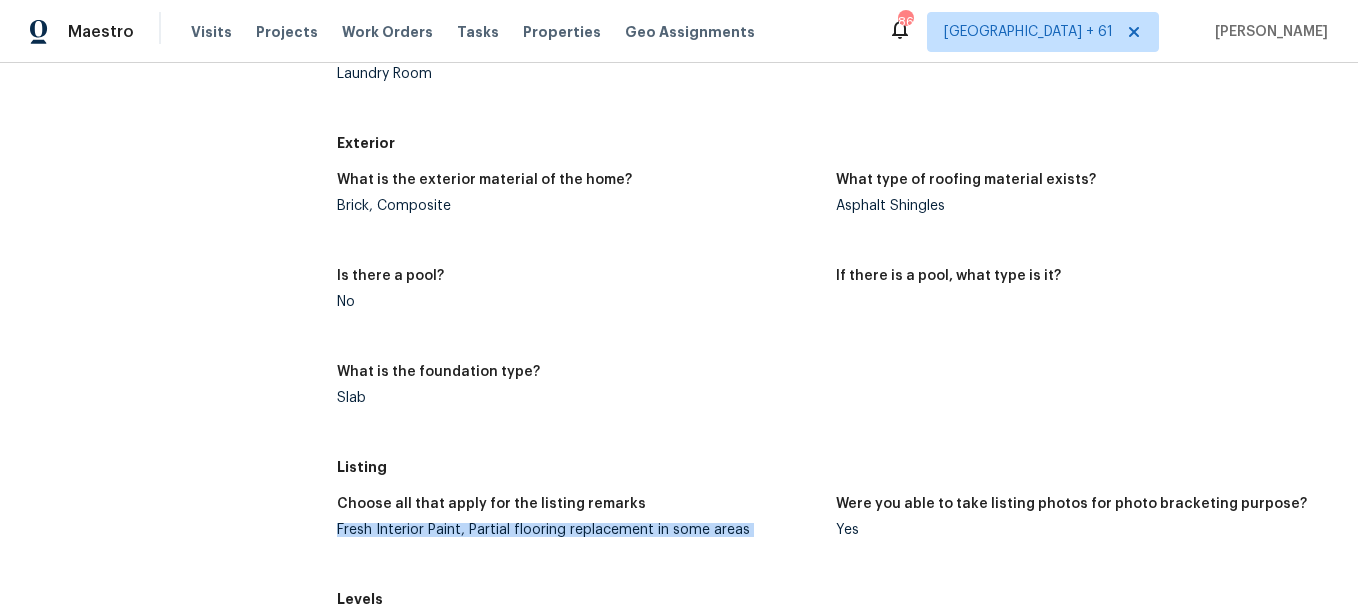 click on "Fresh Interior Paint, Partial flooring replacement in some areas" at bounding box center [578, 530] 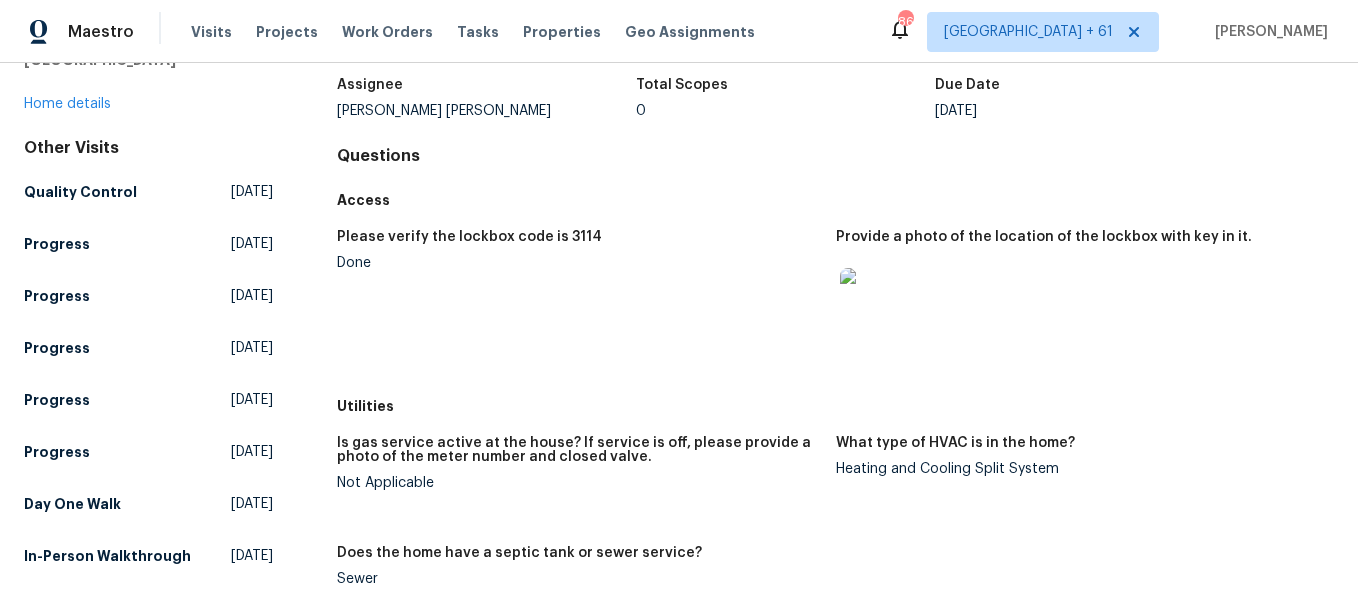 scroll, scrollTop: 0, scrollLeft: 0, axis: both 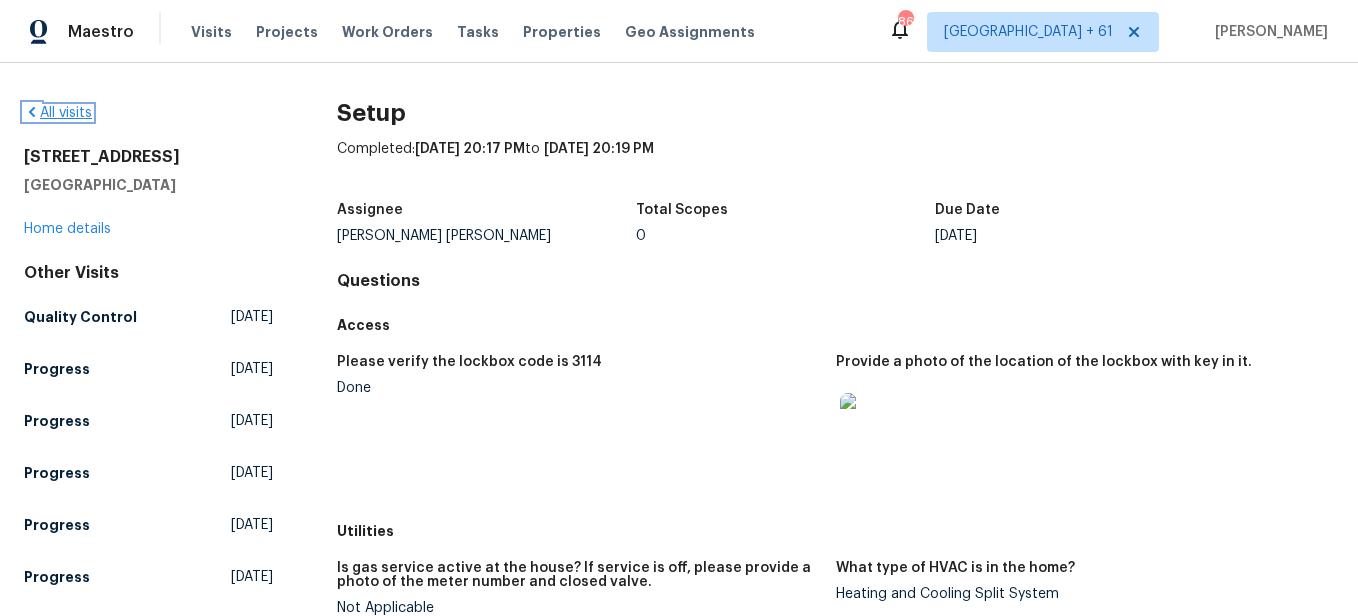 click on "All visits" at bounding box center (58, 113) 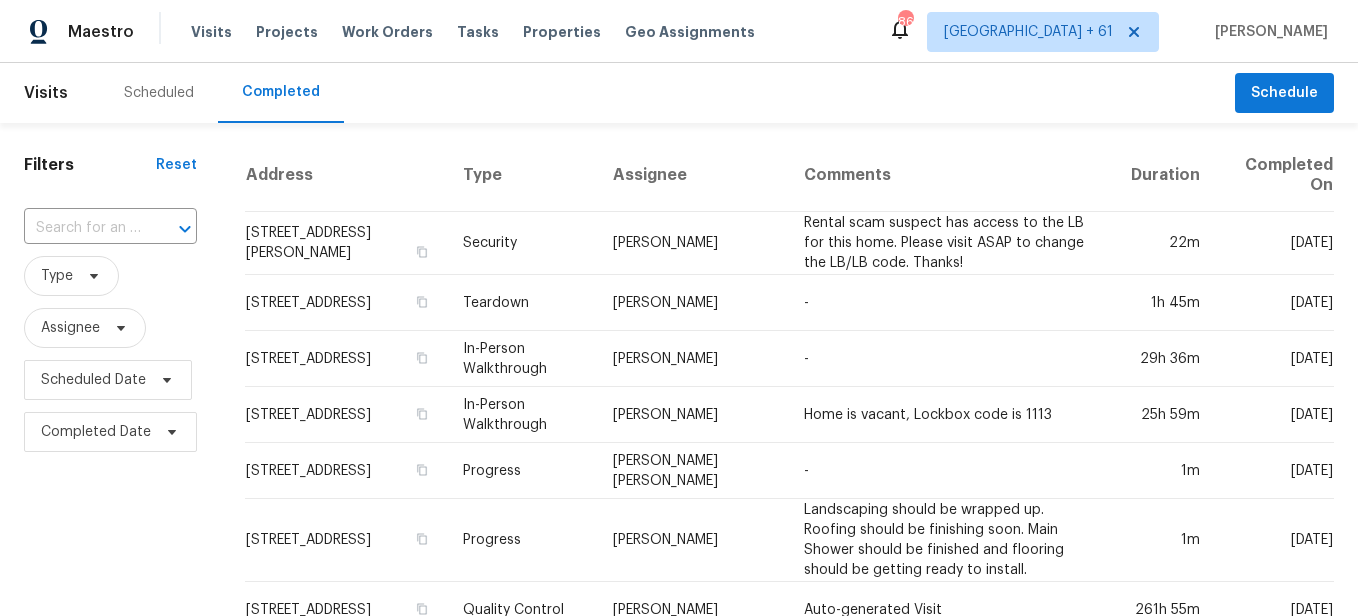click at bounding box center [171, 229] 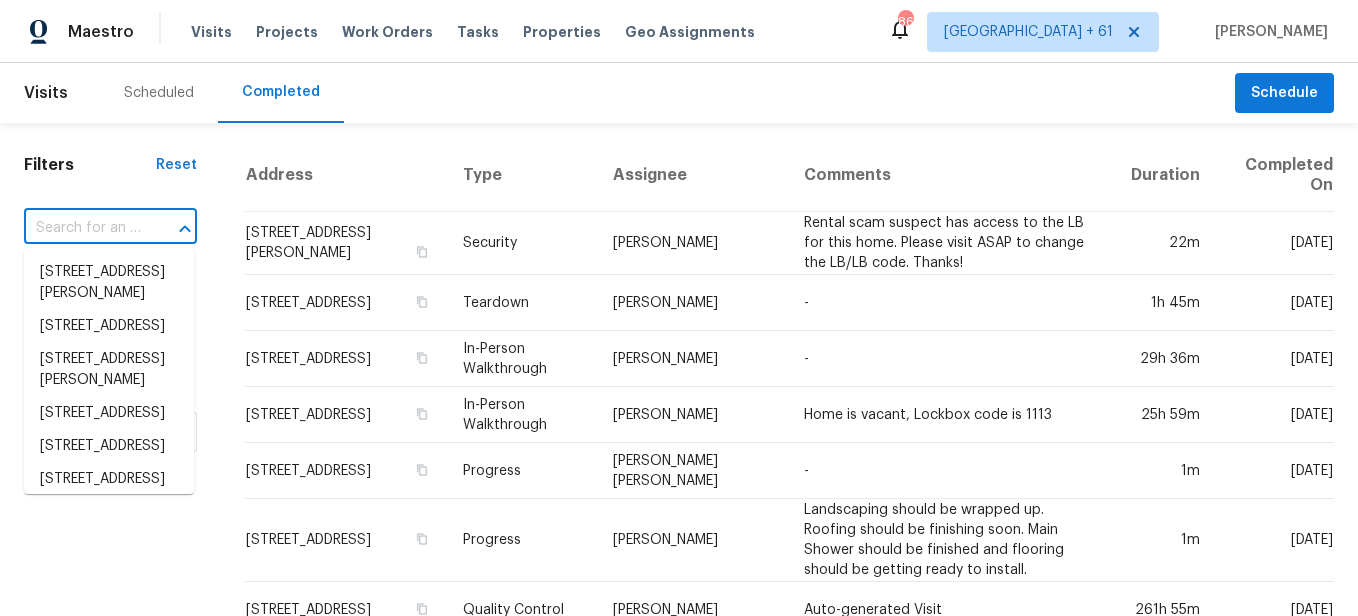 paste on "[STREET_ADDRESS]" 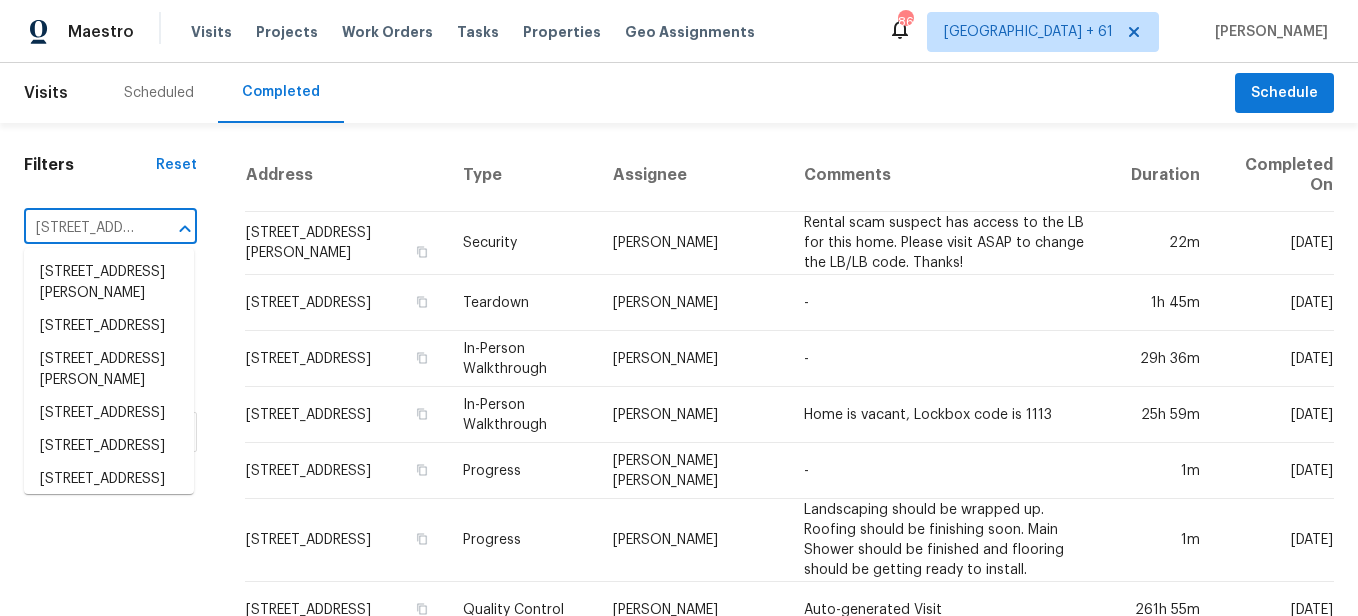 scroll, scrollTop: 0, scrollLeft: 155, axis: horizontal 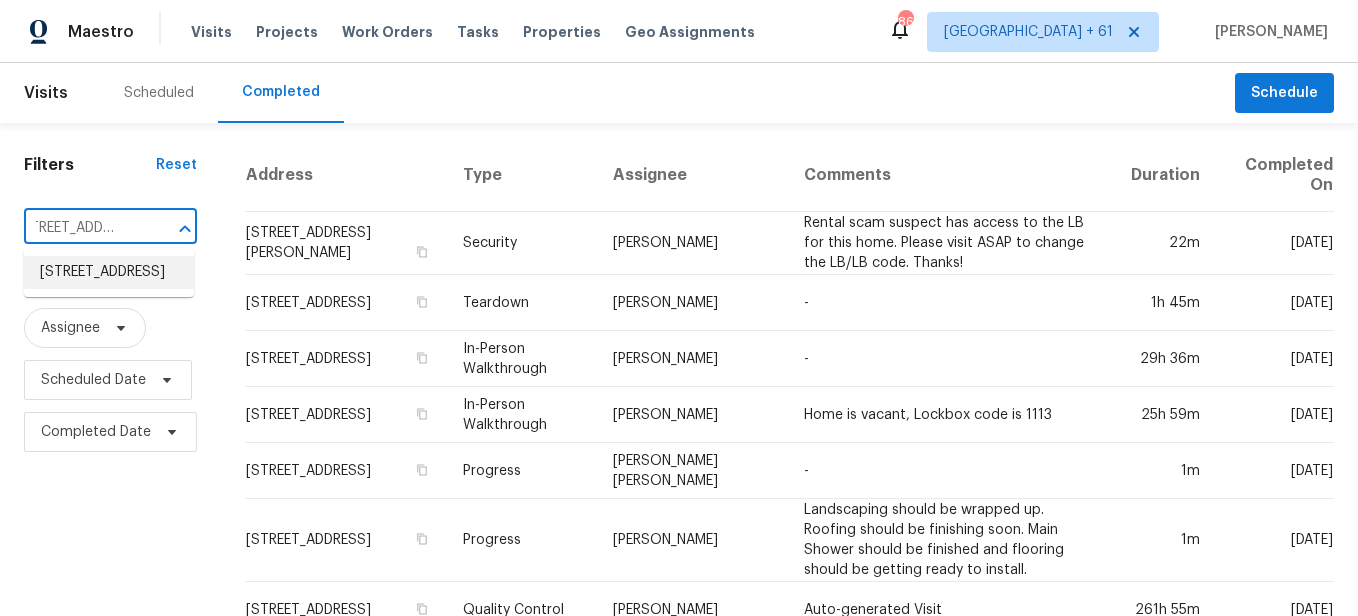 click on "[STREET_ADDRESS]" at bounding box center (109, 272) 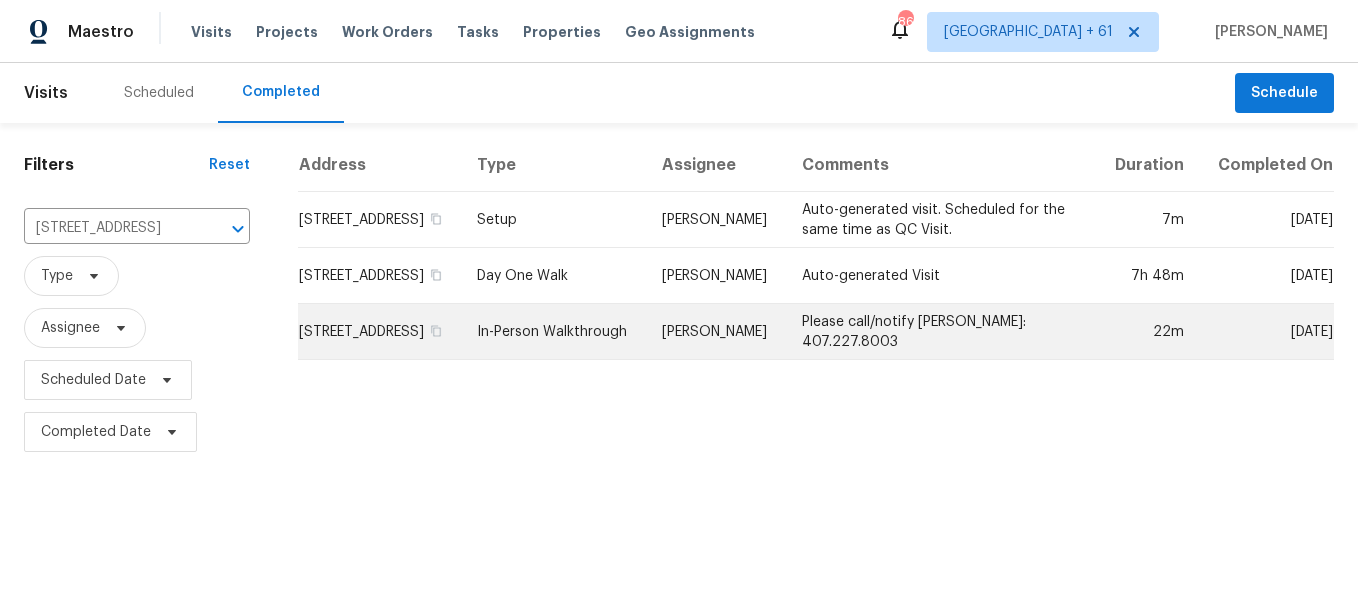 click on "In-Person Walkthrough" at bounding box center [553, 332] 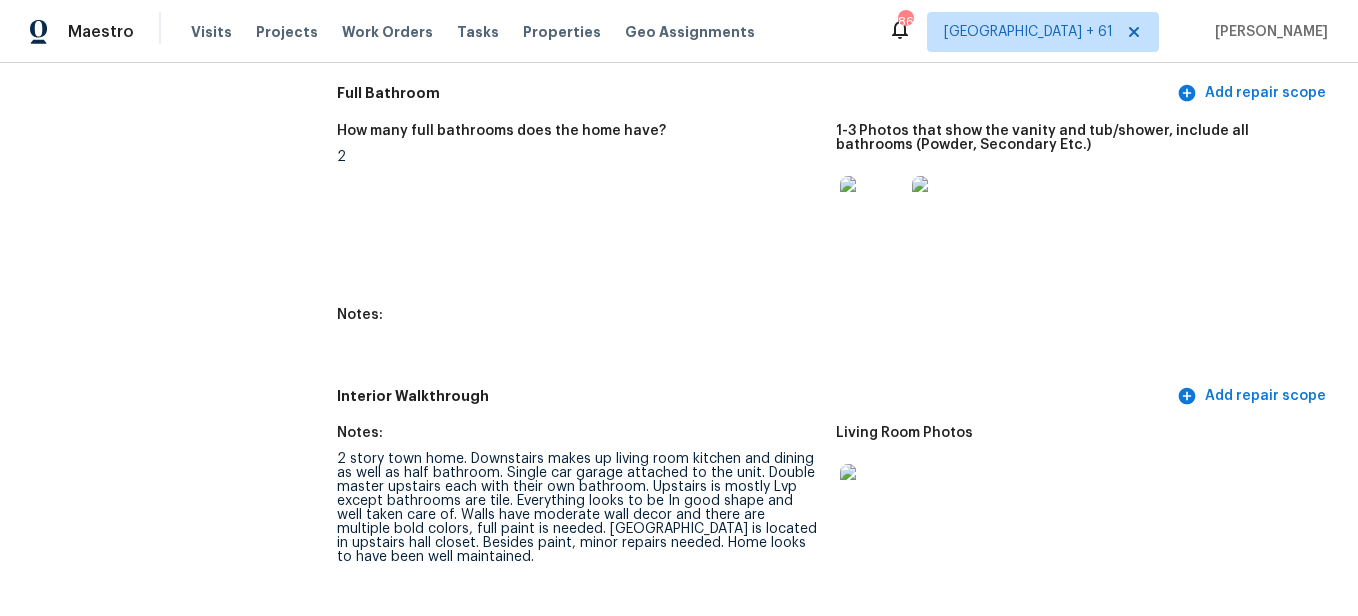 scroll, scrollTop: 2900, scrollLeft: 0, axis: vertical 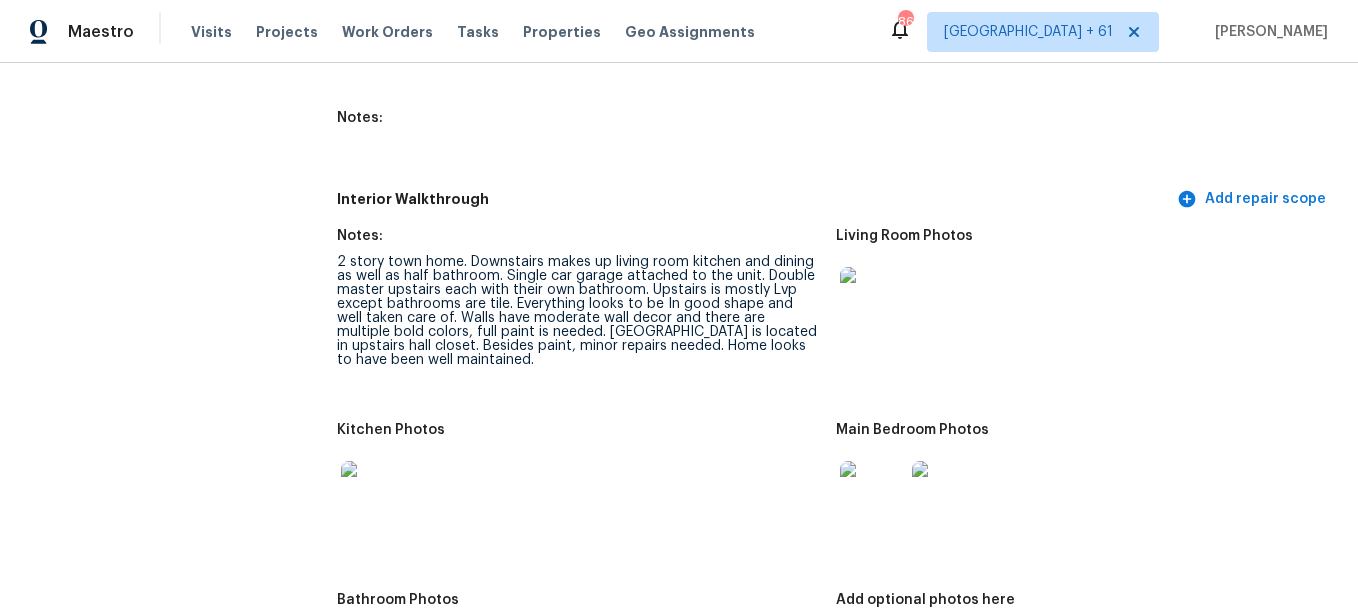 click at bounding box center [872, 299] 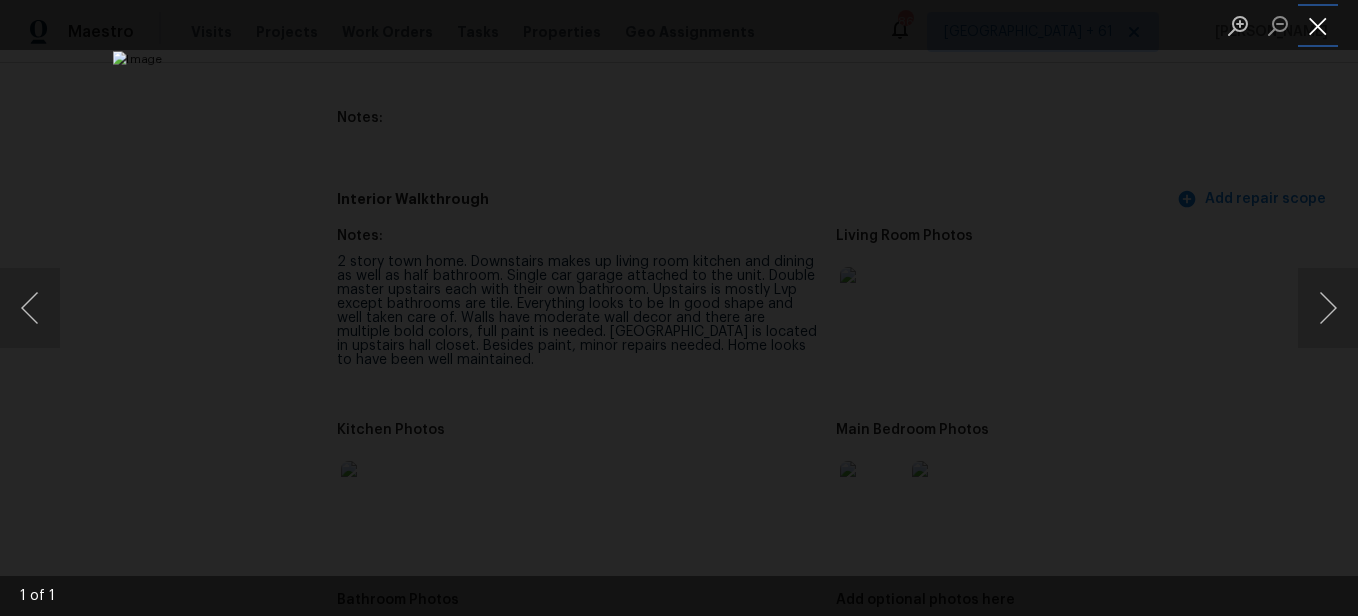 click at bounding box center (1318, 25) 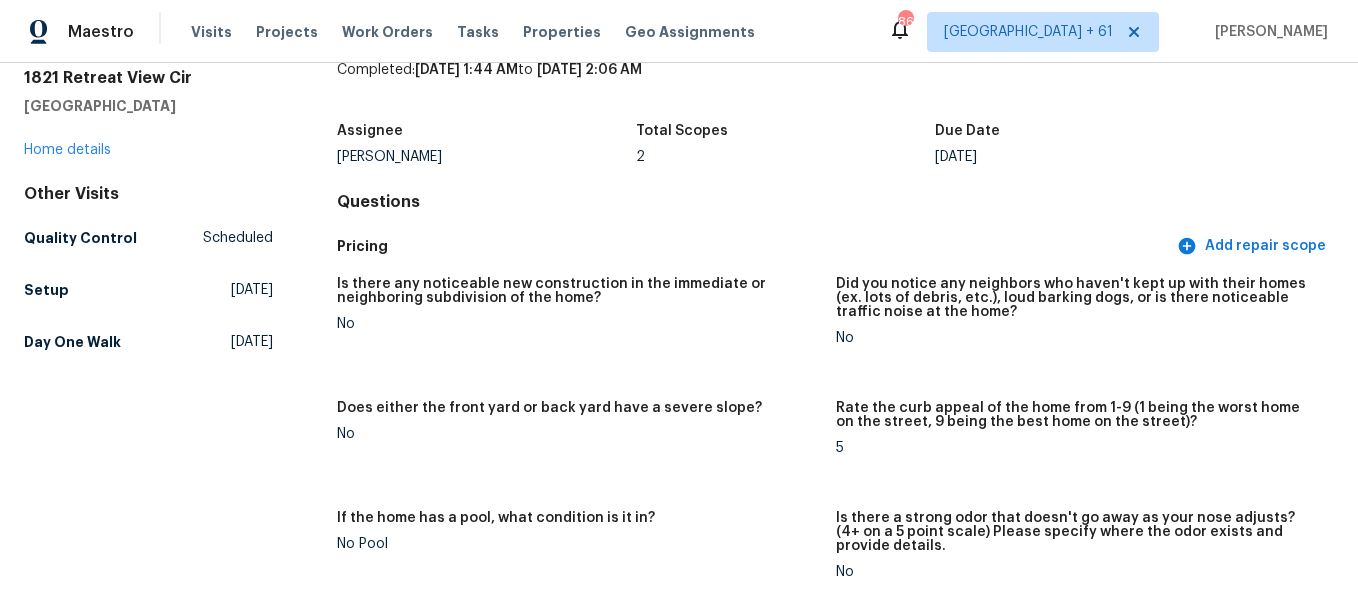 scroll, scrollTop: 0, scrollLeft: 0, axis: both 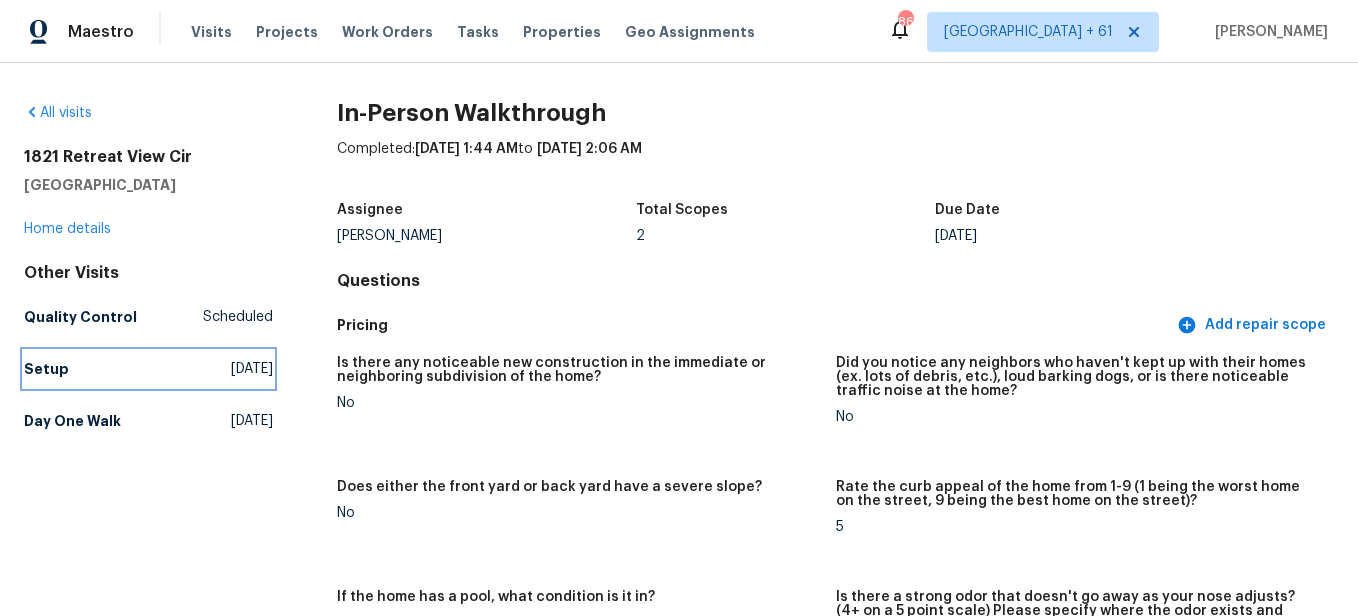 drag, startPoint x: 51, startPoint y: 368, endPoint x: 390, endPoint y: 358, distance: 339.14746 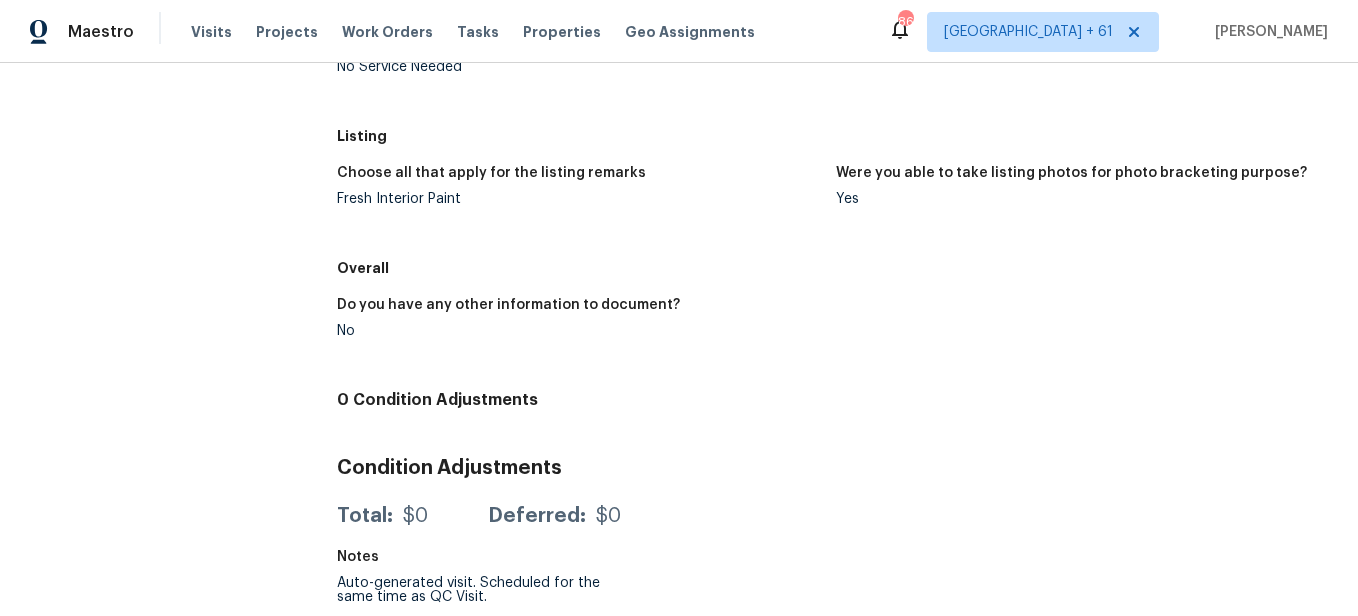 scroll, scrollTop: 702, scrollLeft: 0, axis: vertical 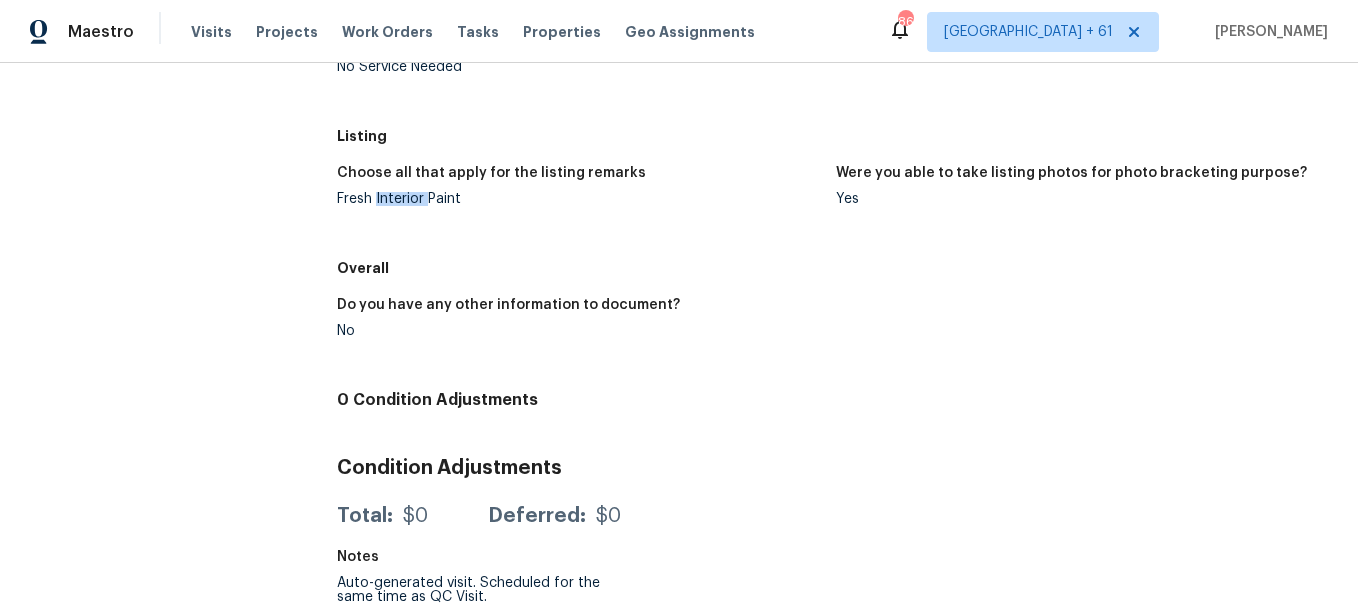 click on "Fresh Interior Paint" at bounding box center [578, 199] 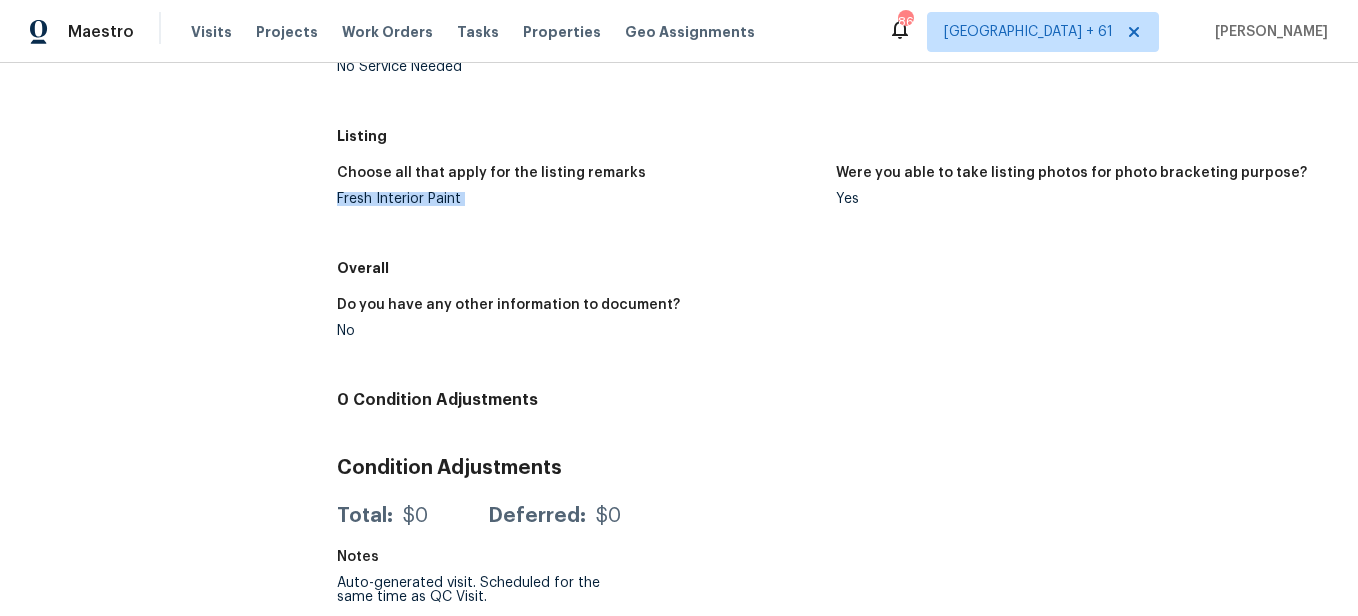click on "Fresh Interior Paint" at bounding box center (578, 199) 